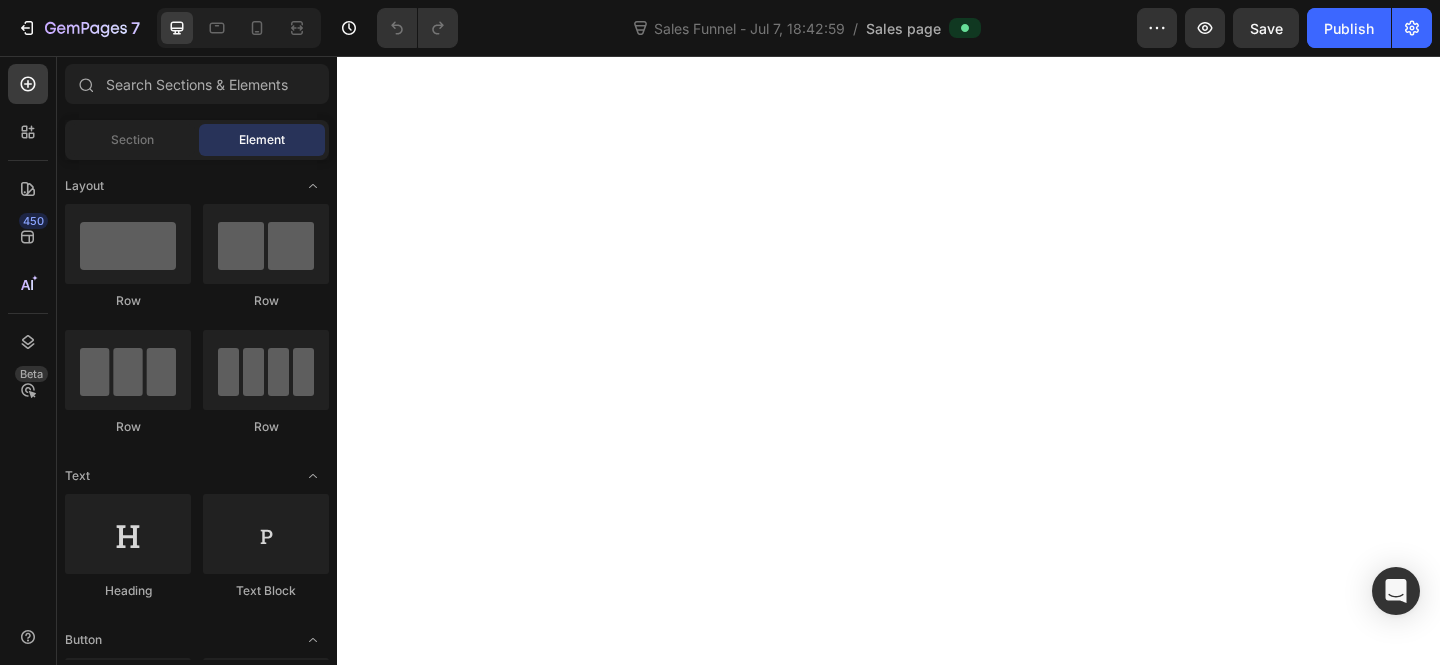 scroll, scrollTop: 0, scrollLeft: 0, axis: both 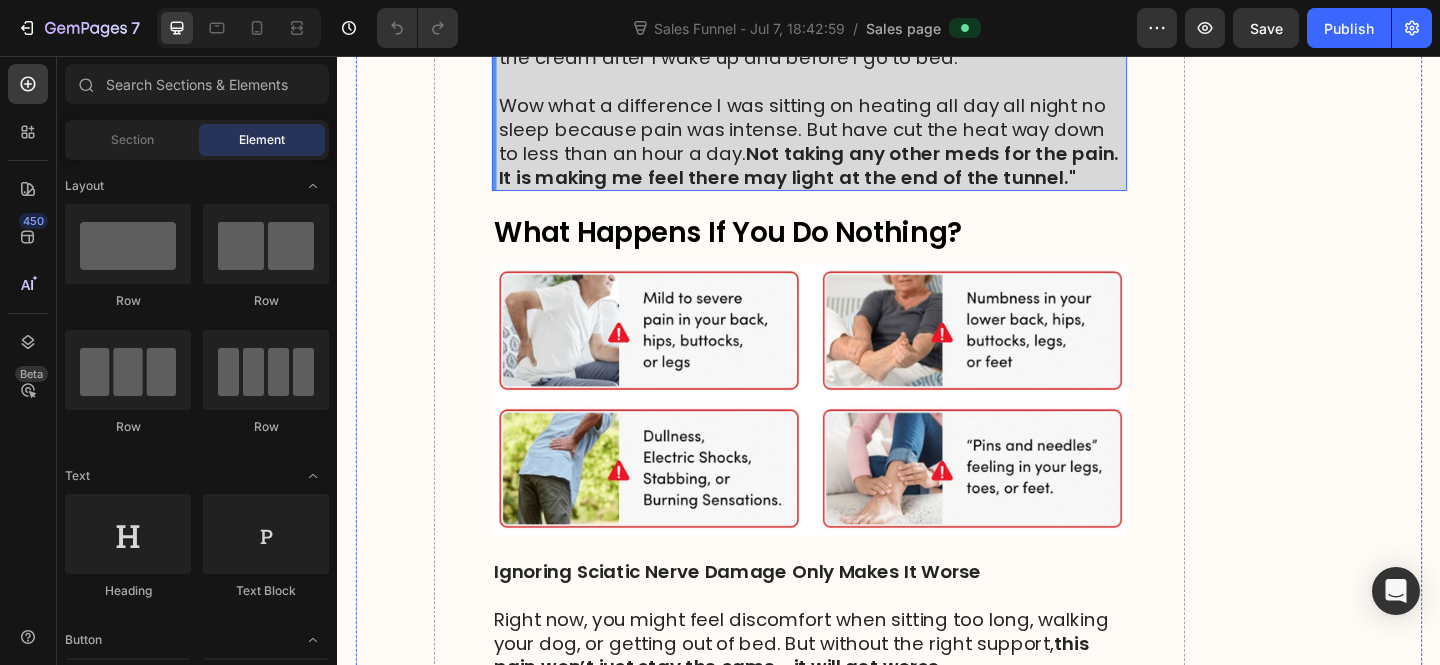 click on "Wow what a difference I was sitting on heating all day all night no sleep because pain was intense. But have cut the heat way down to less than an hour a day.  Not taking any other meds for the pain. It is making me feel there may light at the end of the tunnel."" at bounding box center (853, 149) 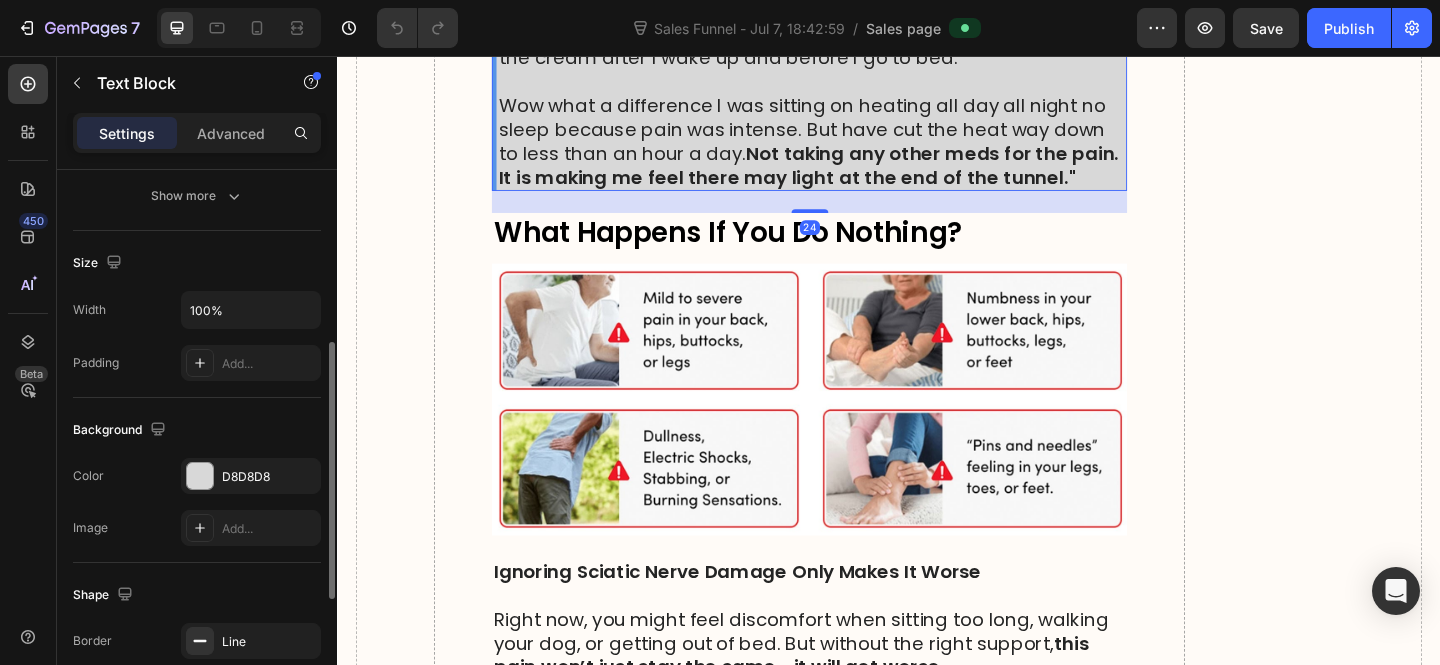 scroll, scrollTop: 513, scrollLeft: 0, axis: vertical 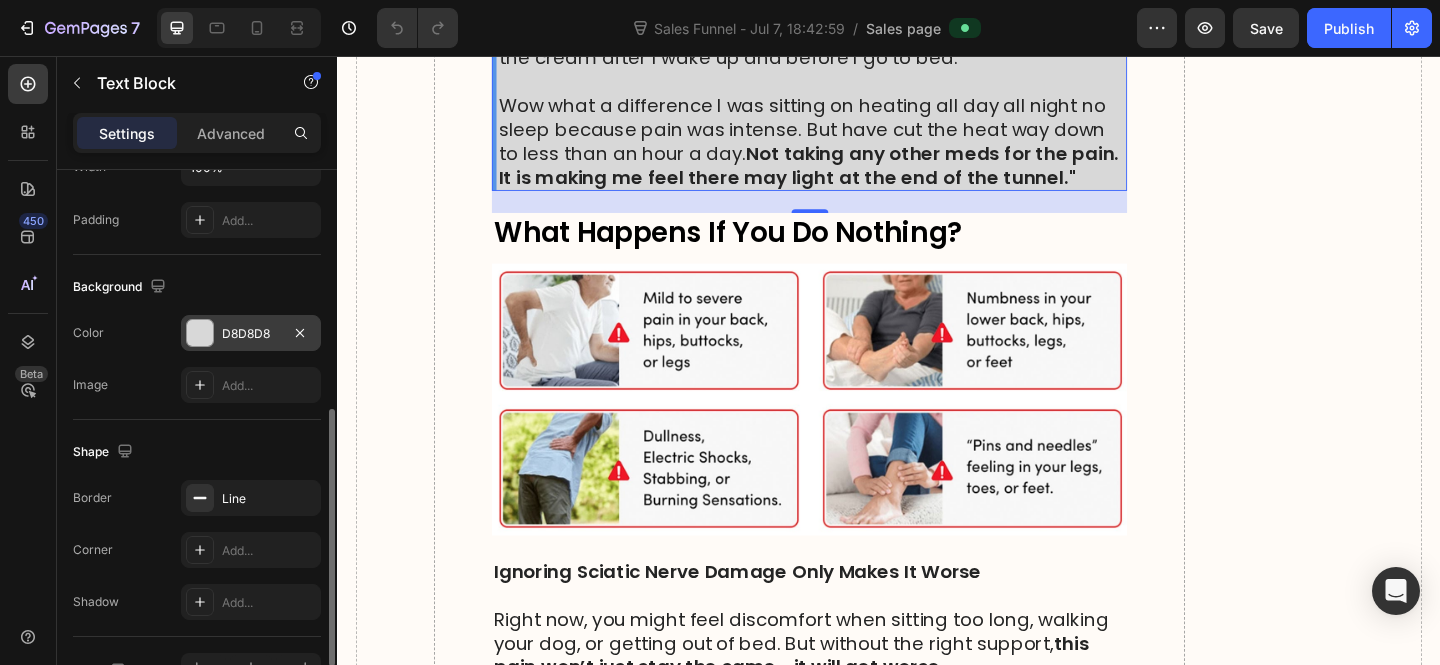 click on "D8D8D8" at bounding box center (251, 334) 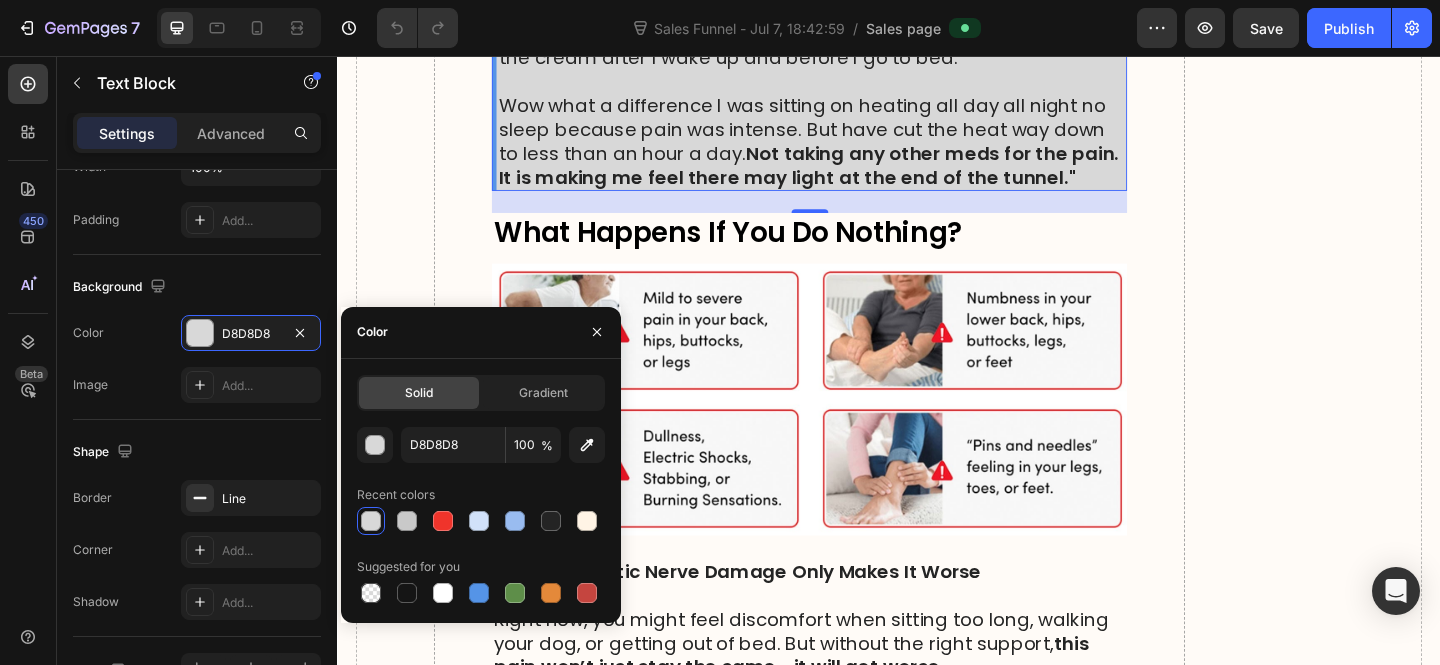 click on "%" at bounding box center (547, 446) 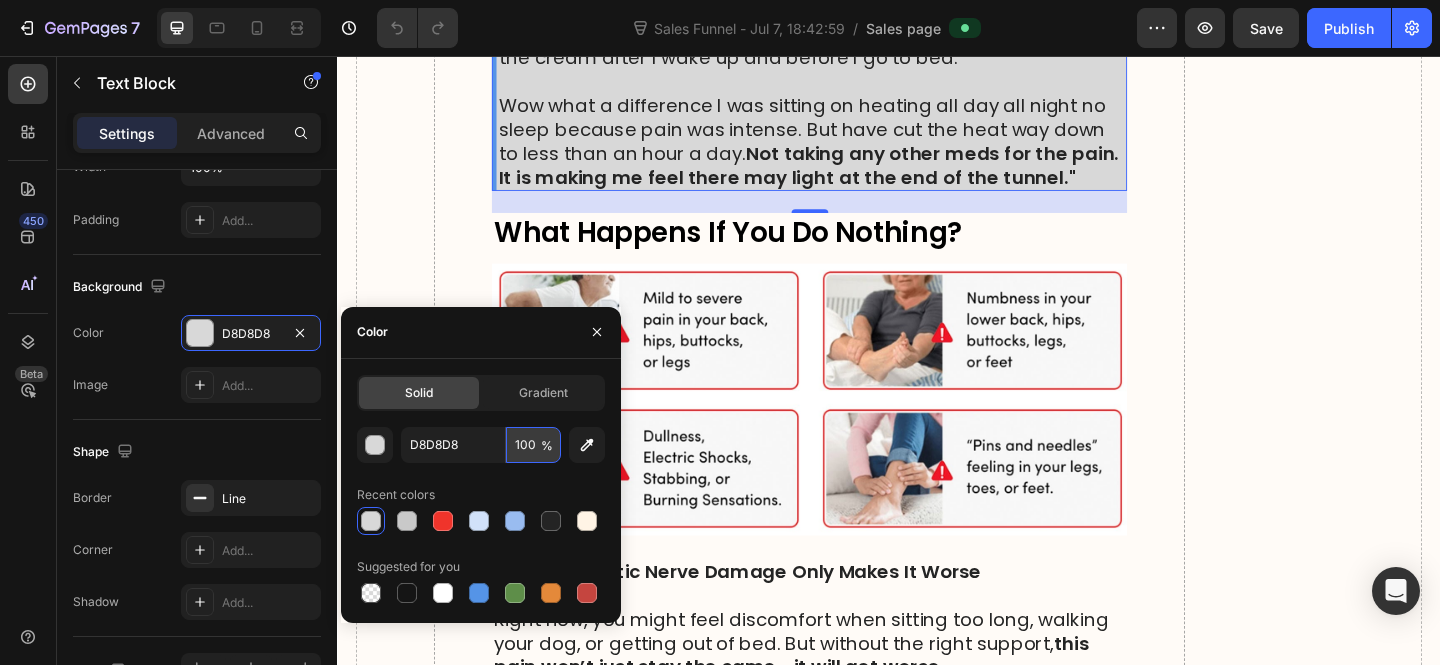 click on "100" at bounding box center (533, 445) 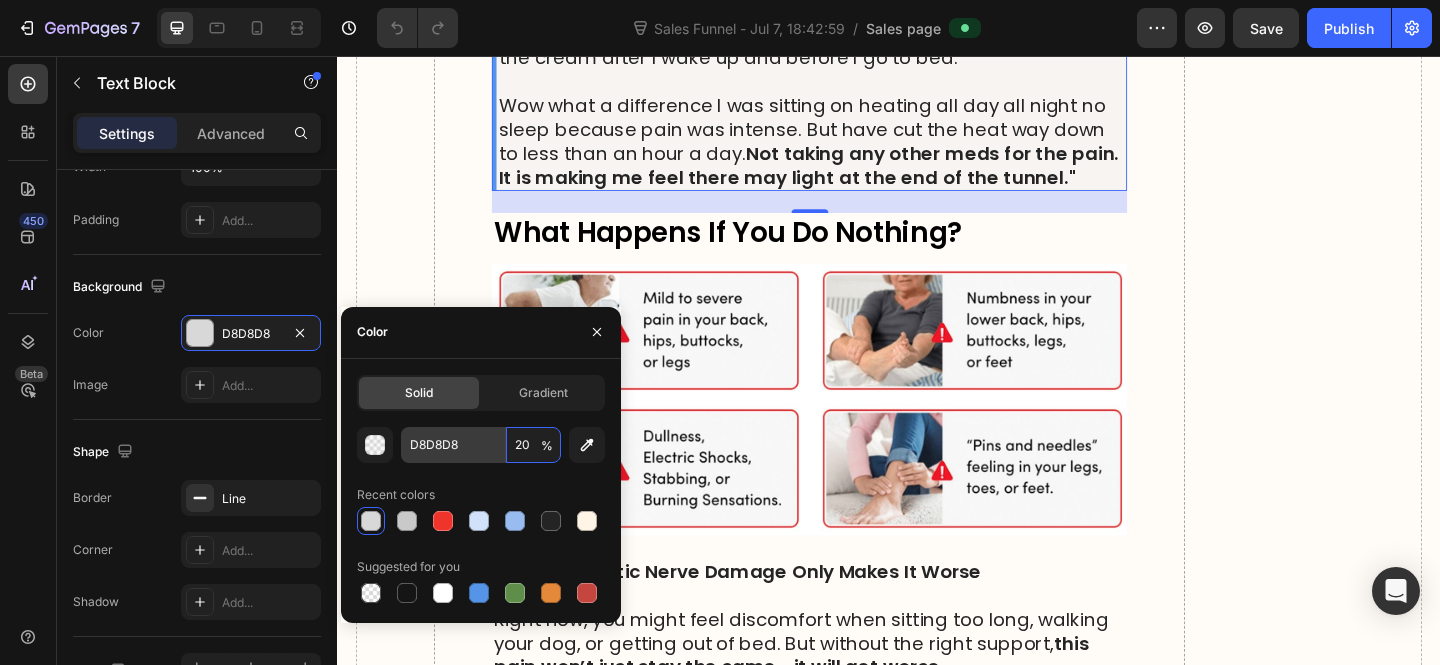 type on "2" 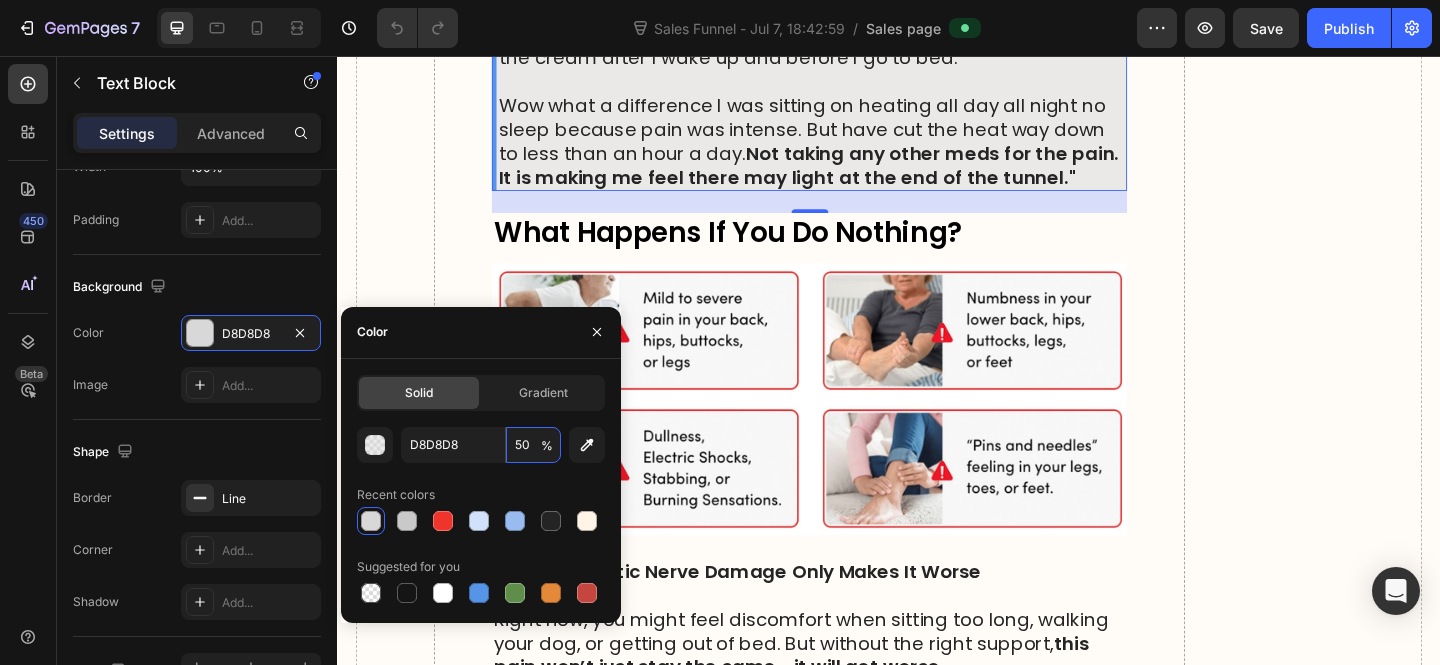 type on "5" 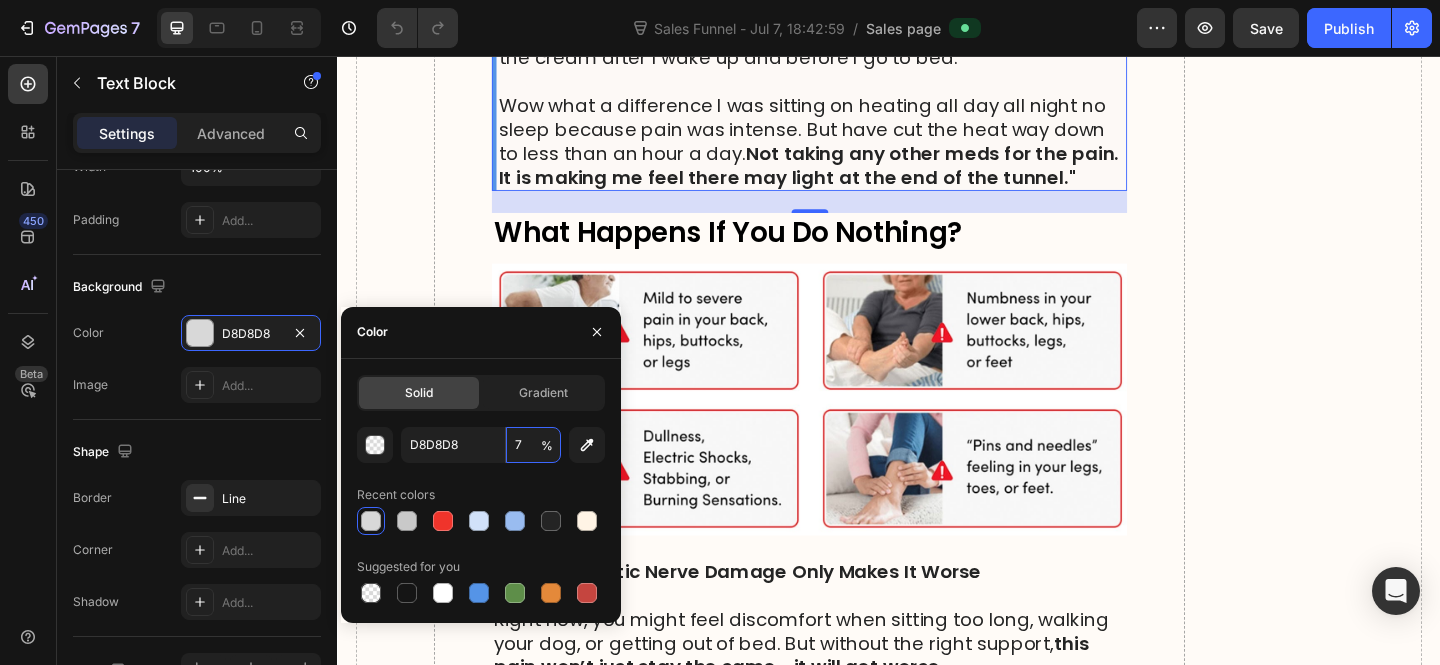 type on "70" 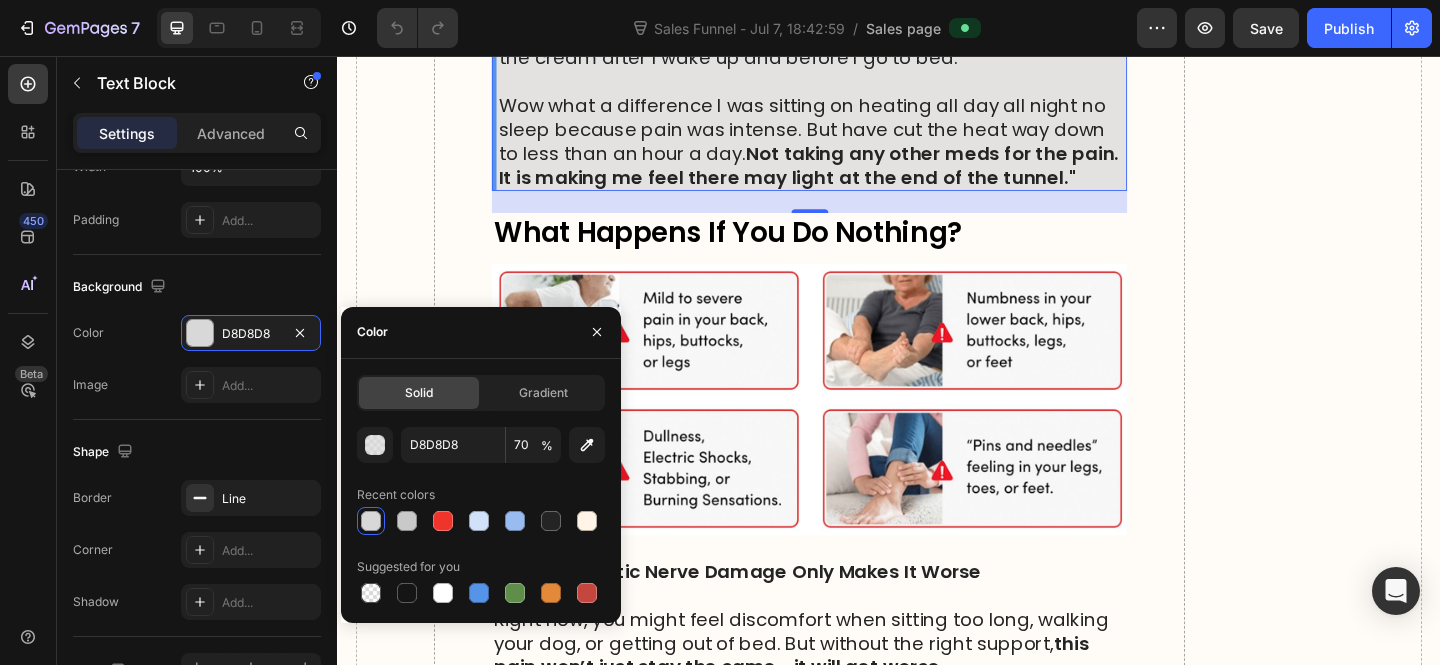 click on "Not taking any other meds for the pain. It is making me feel there may light at the end of the tunnel."" at bounding box center [849, 175] 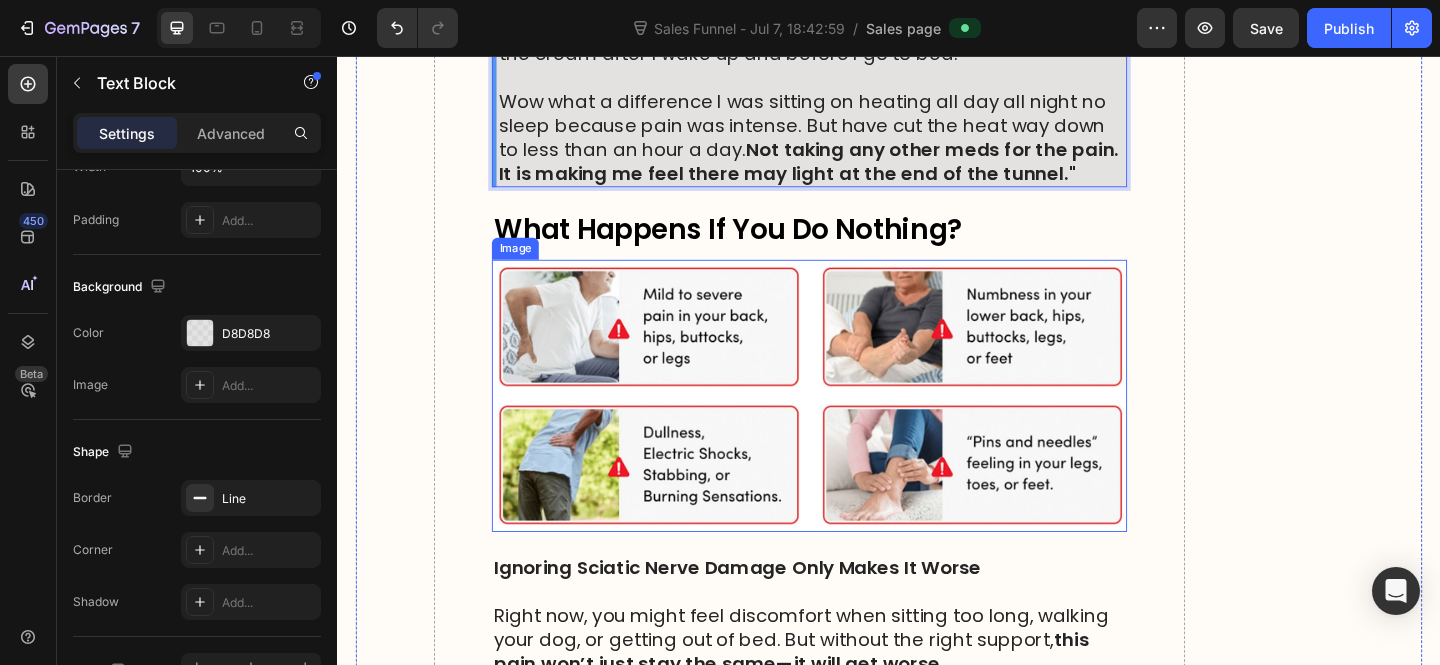 scroll, scrollTop: 17817, scrollLeft: 0, axis: vertical 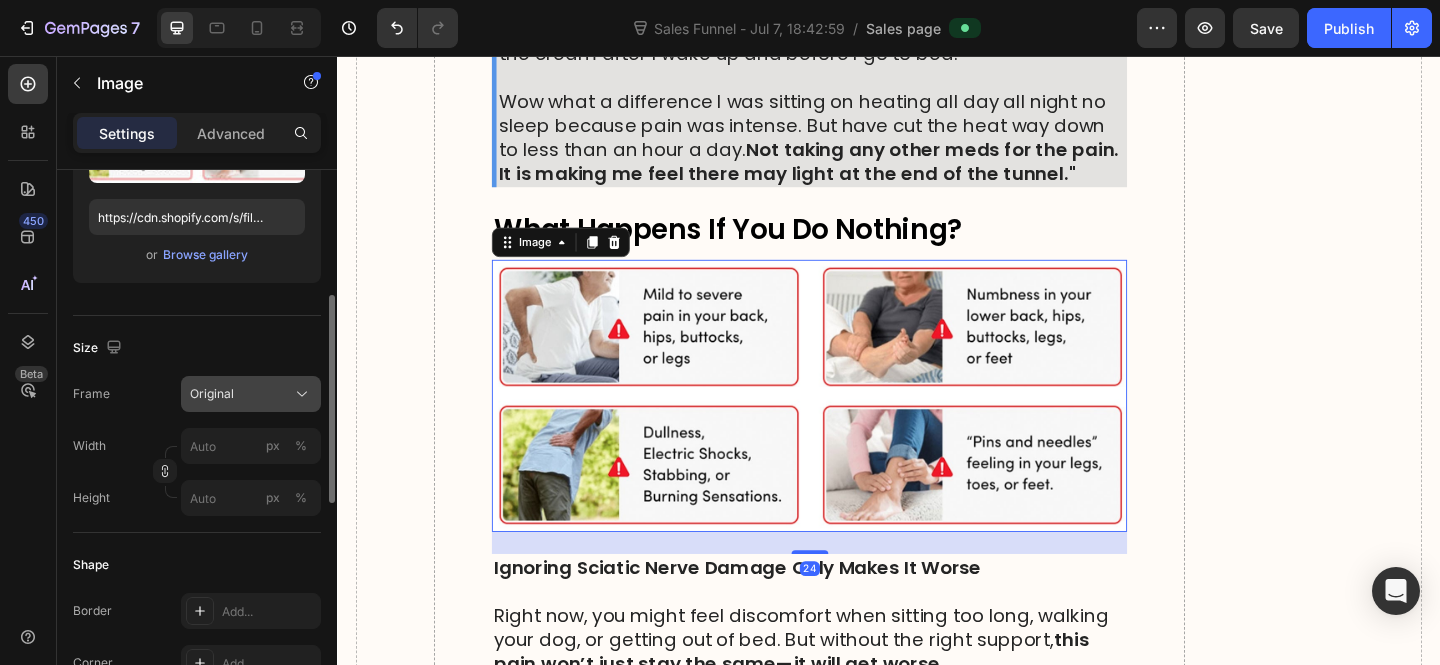click on "Original" 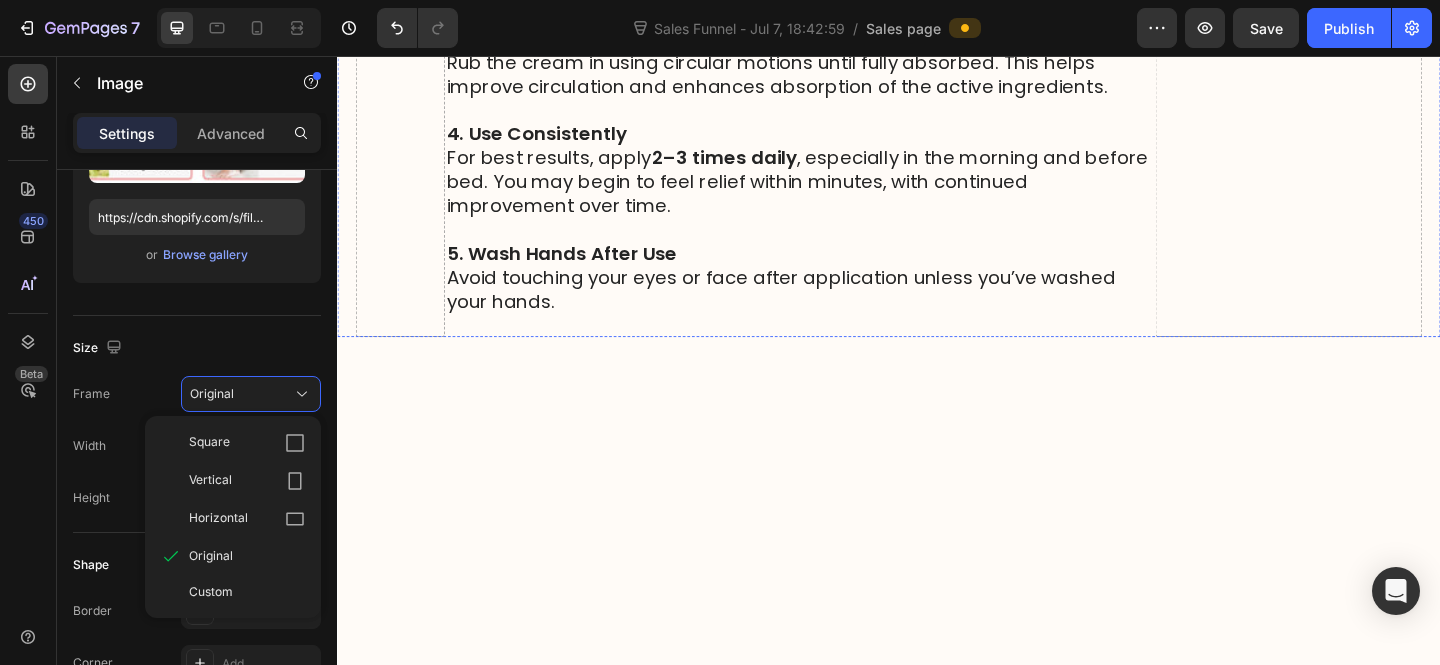 scroll, scrollTop: 12575, scrollLeft: 0, axis: vertical 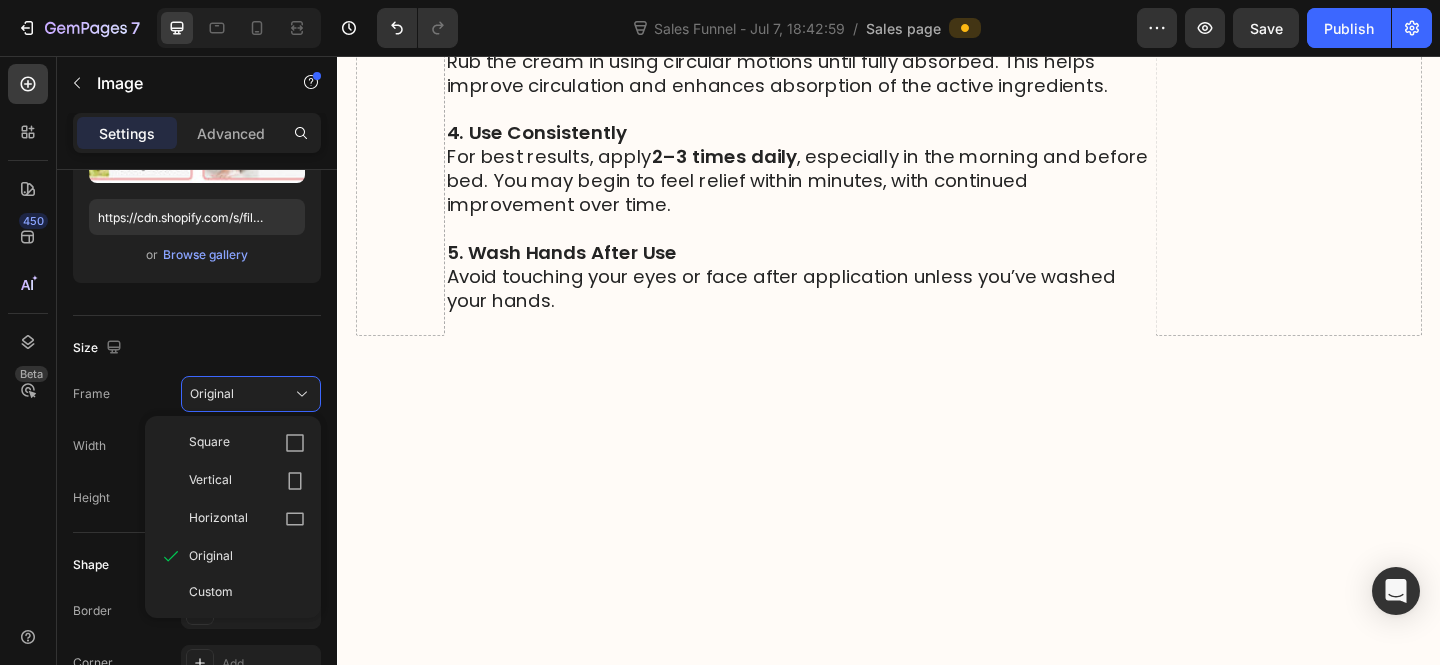 click at bounding box center (840, -935) 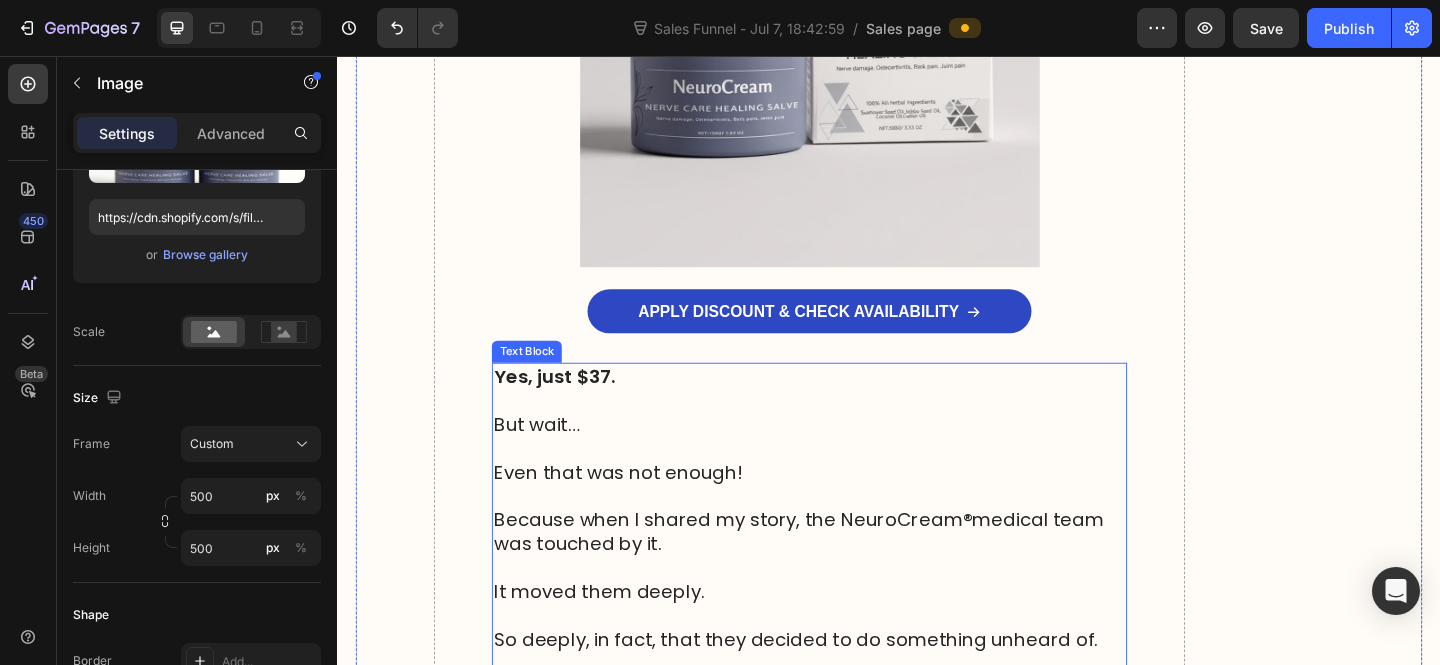 scroll, scrollTop: 20014, scrollLeft: 0, axis: vertical 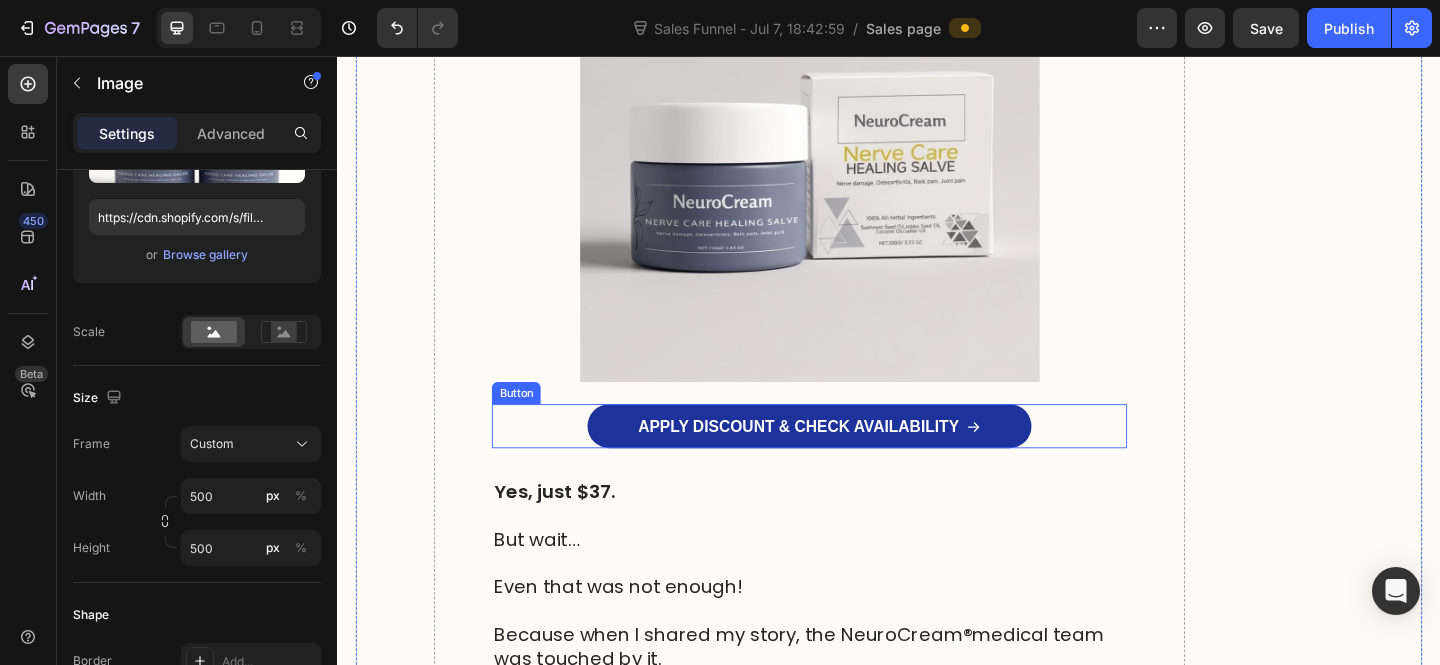 click on "APPLY DISCOUNT & CHECK AVAILABILITY" at bounding box center [850, 459] 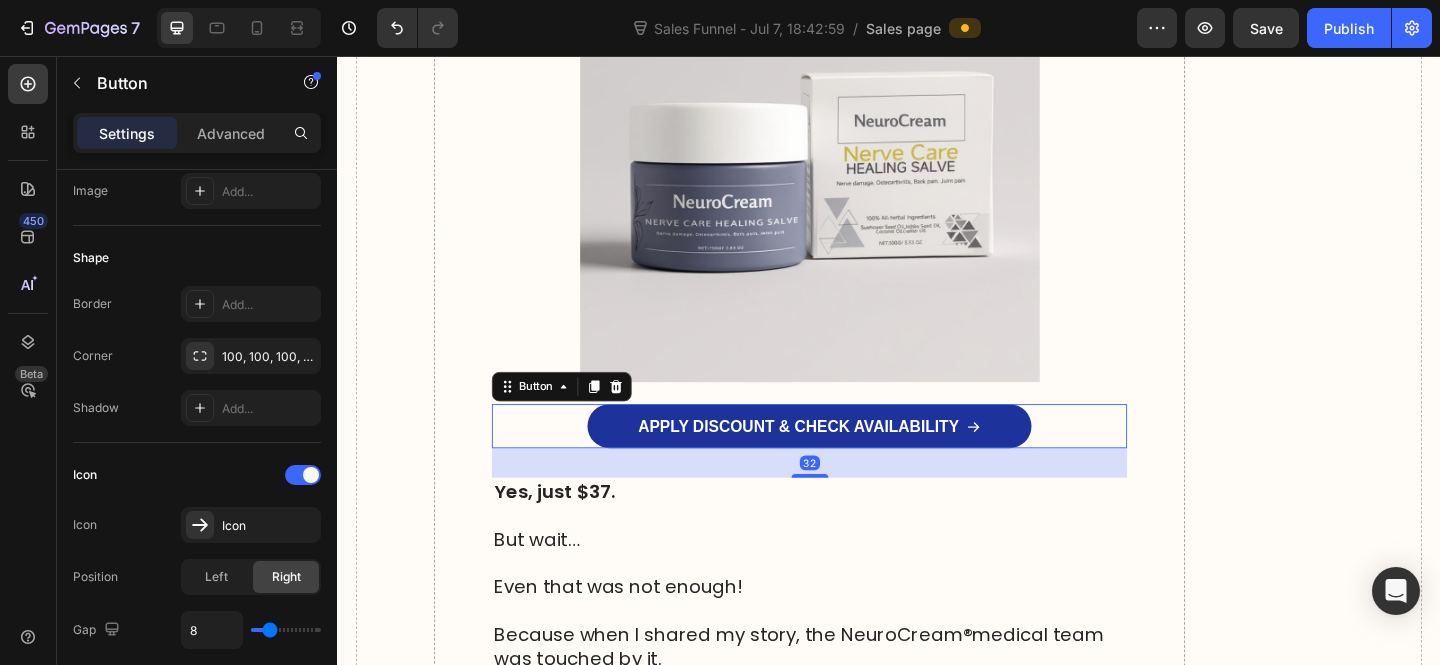 scroll, scrollTop: 0, scrollLeft: 0, axis: both 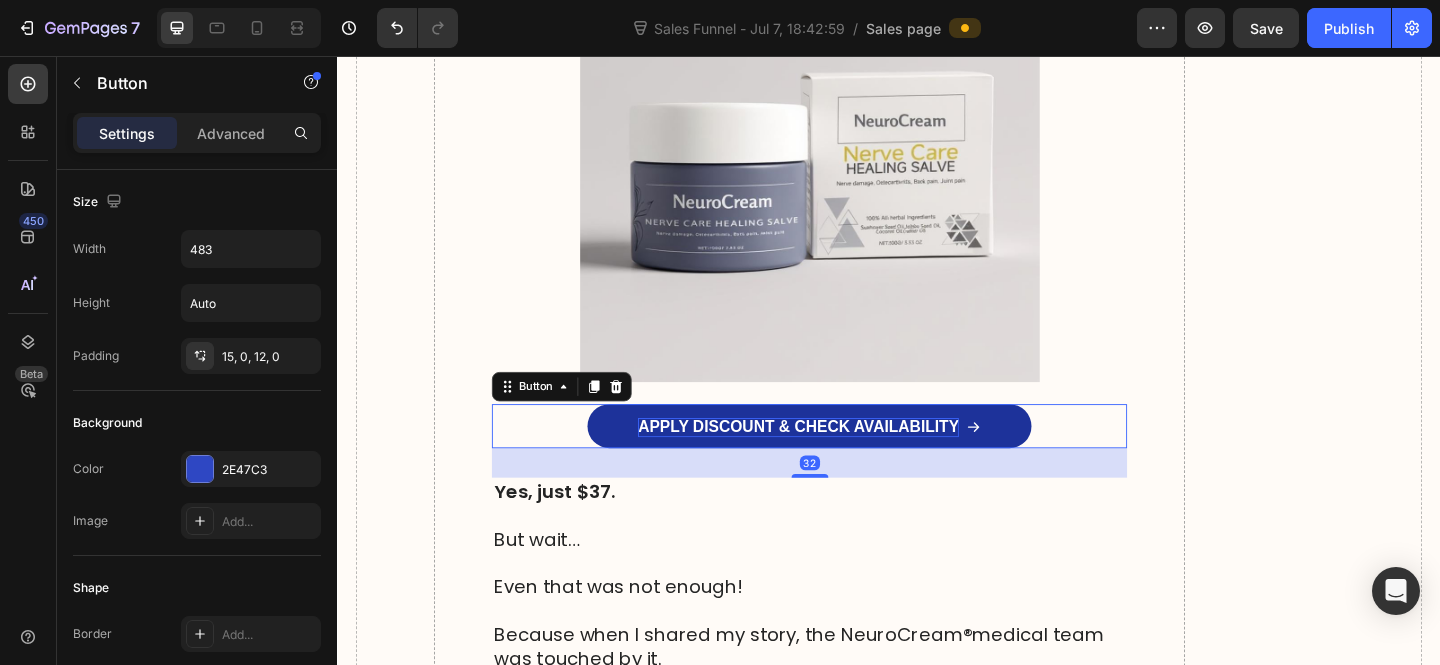 drag, startPoint x: 607, startPoint y: 474, endPoint x: 740, endPoint y: 509, distance: 137.52818 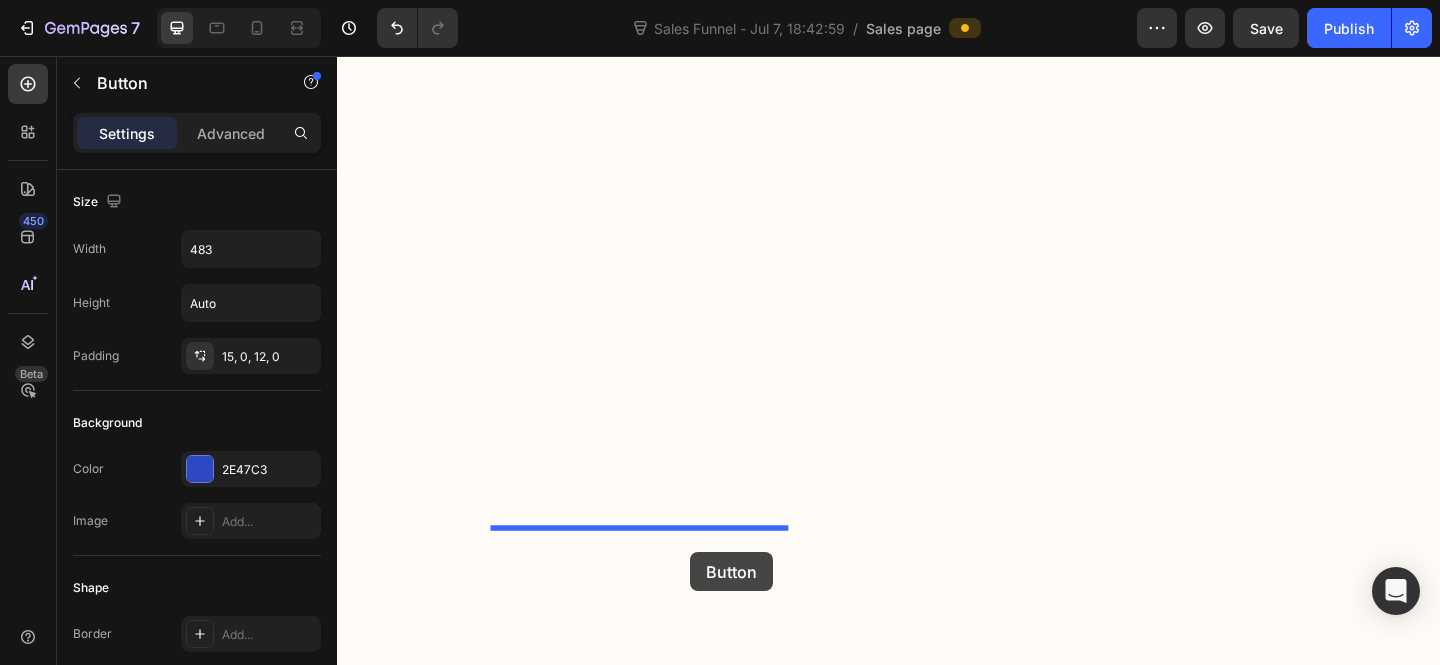 scroll, scrollTop: 12893, scrollLeft: 0, axis: vertical 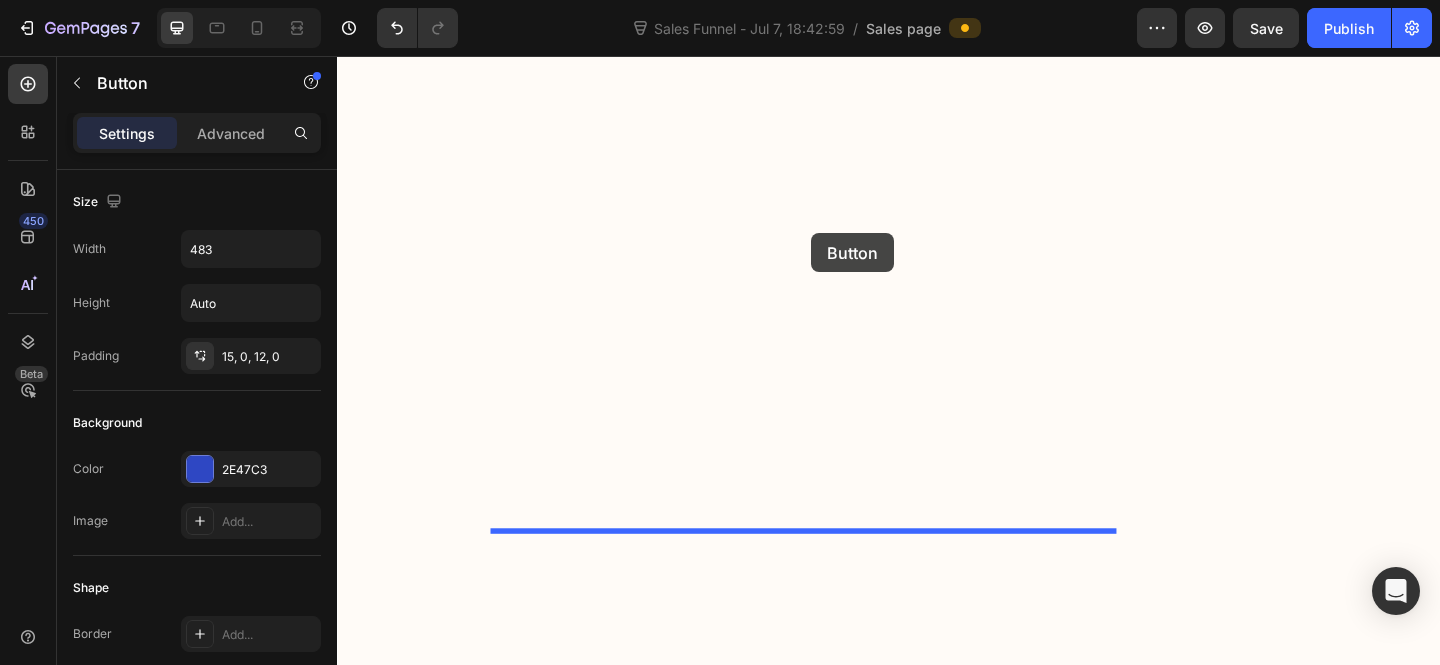 drag, startPoint x: 581, startPoint y: 582, endPoint x: 853, endPoint y: 249, distance: 429.9686 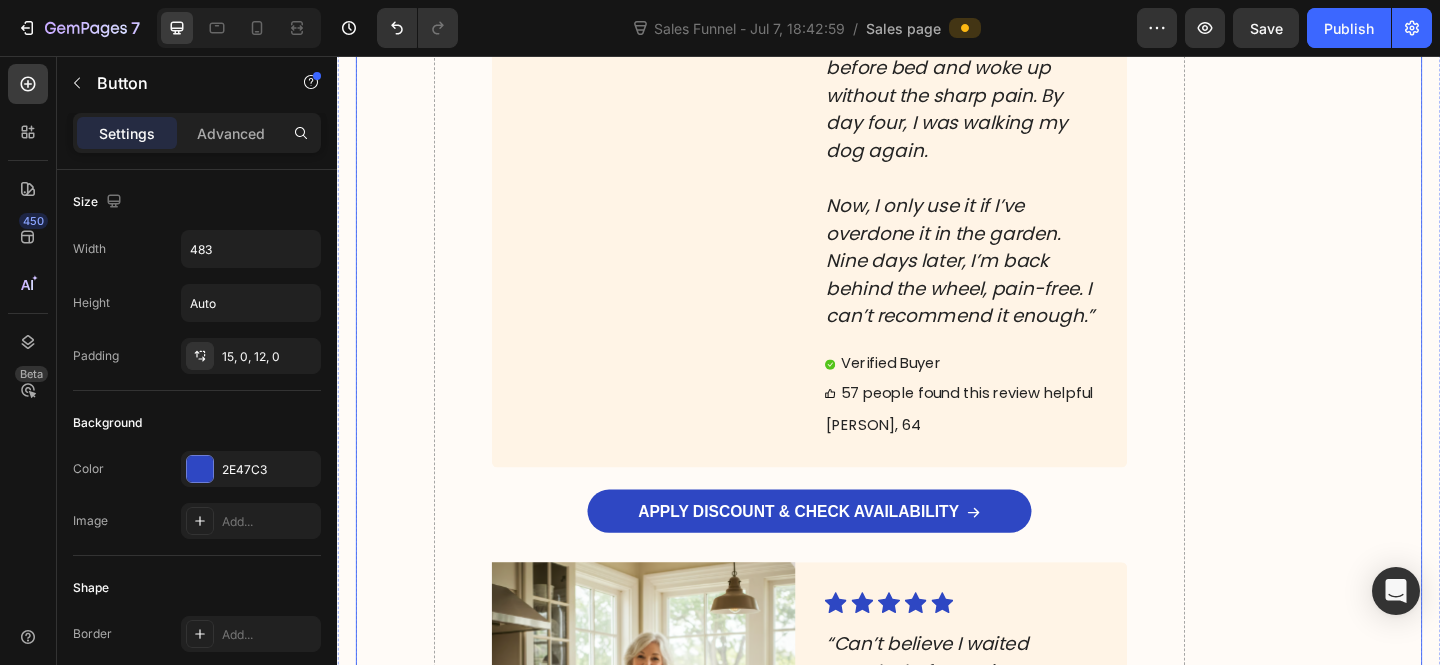 scroll, scrollTop: 15137, scrollLeft: 0, axis: vertical 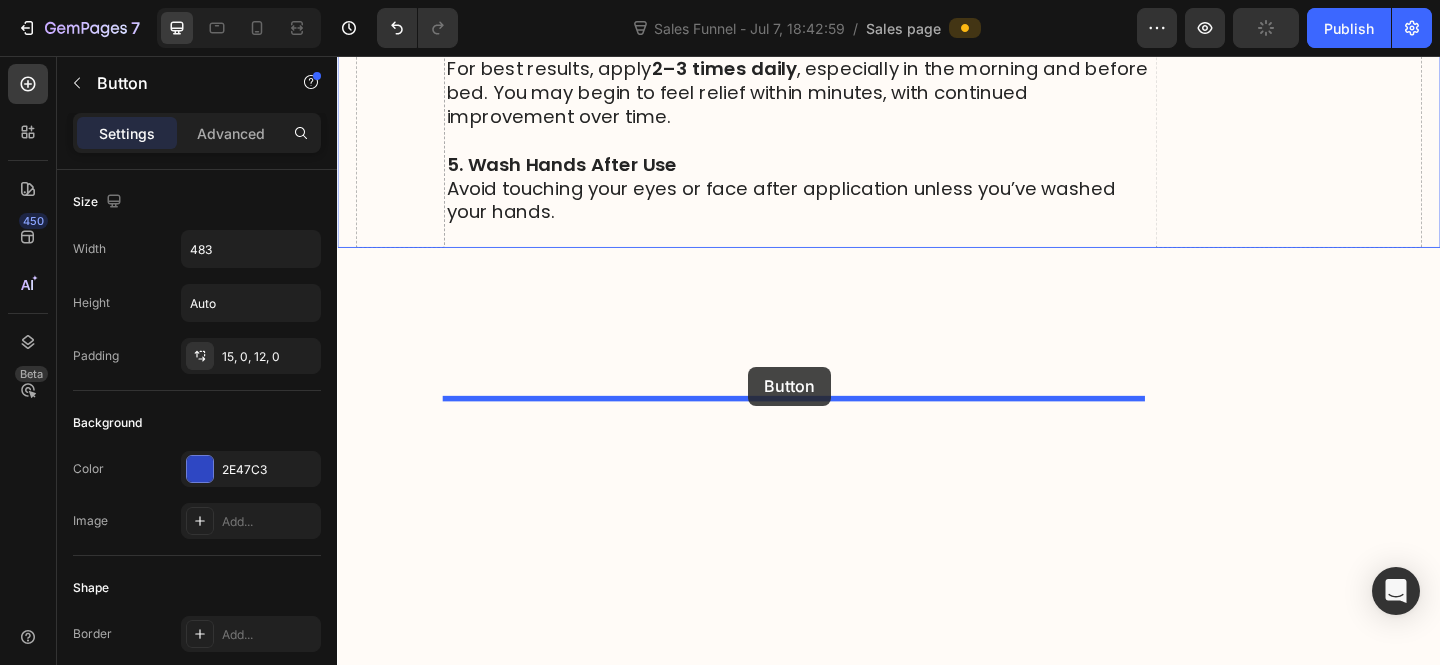 drag, startPoint x: 593, startPoint y: 590, endPoint x: 788, endPoint y: 398, distance: 273.65854 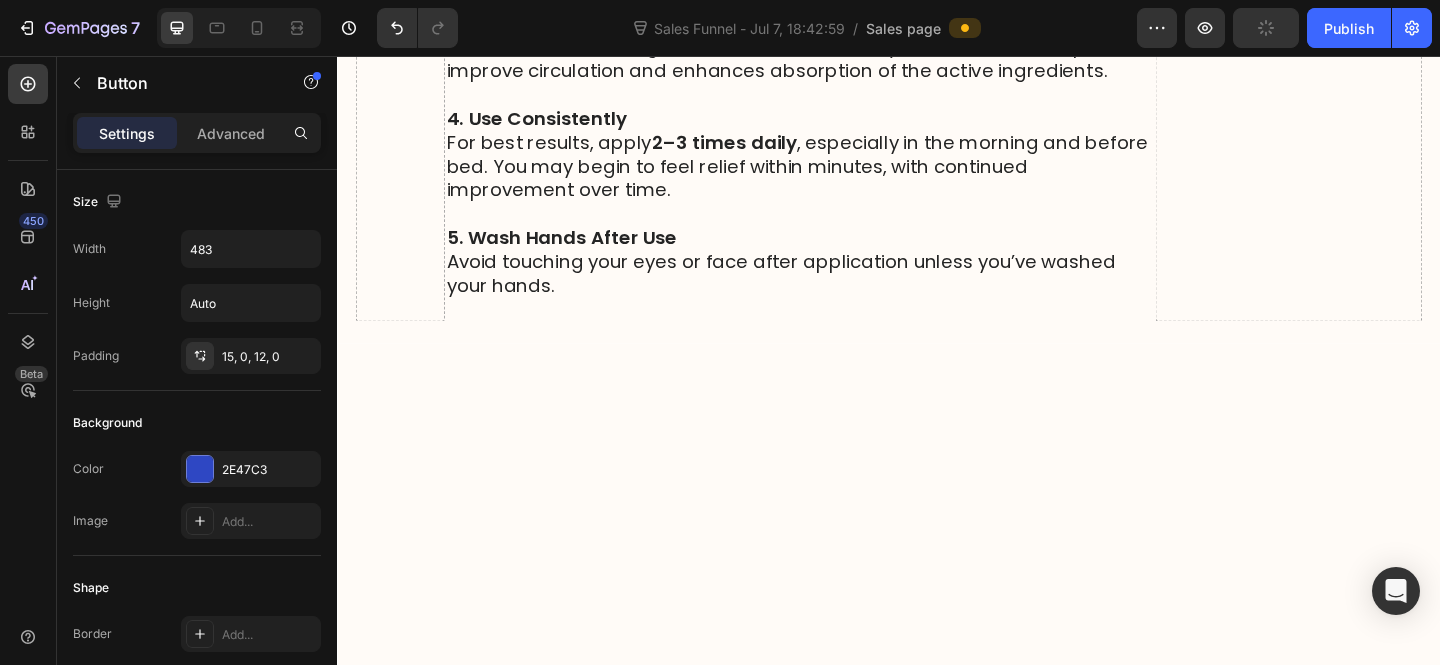 click on "APPLY DISCOUNT & CHECK AVAILABILITY" at bounding box center [828, -733] 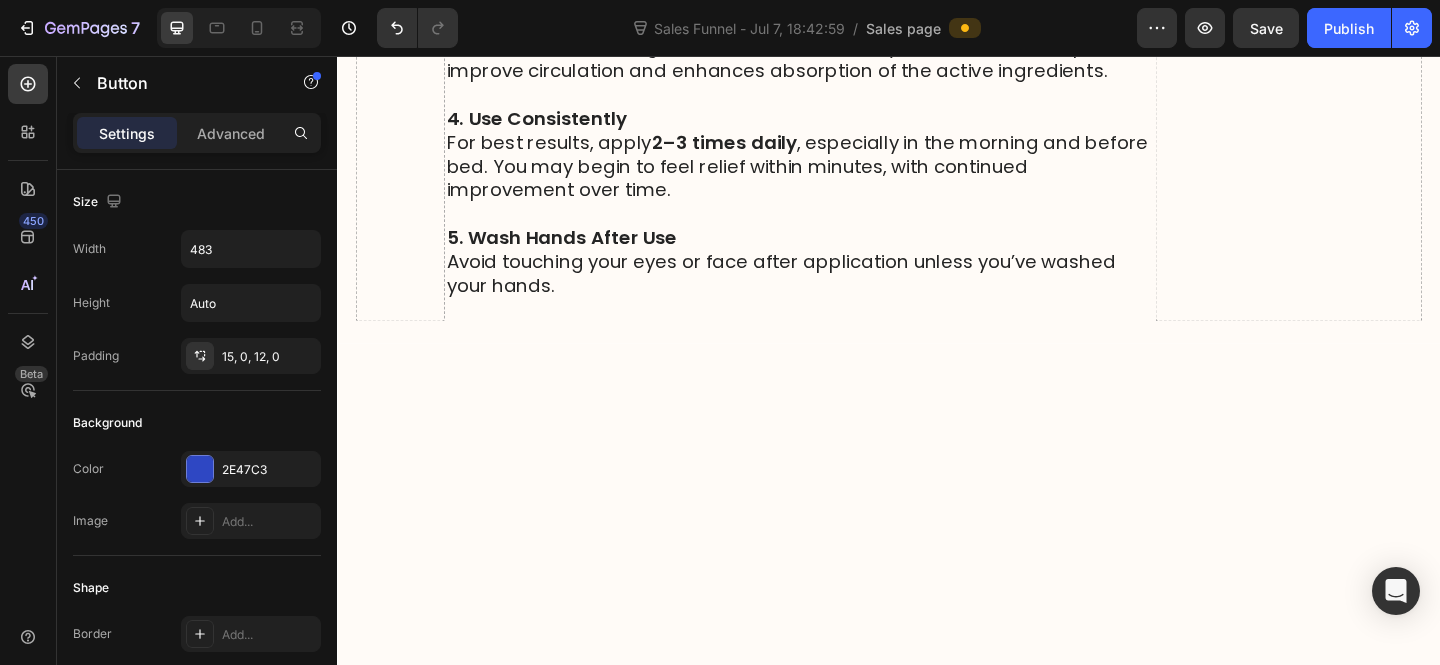 click on "CHECK AVAILABILITY" at bounding box center (840, -733) 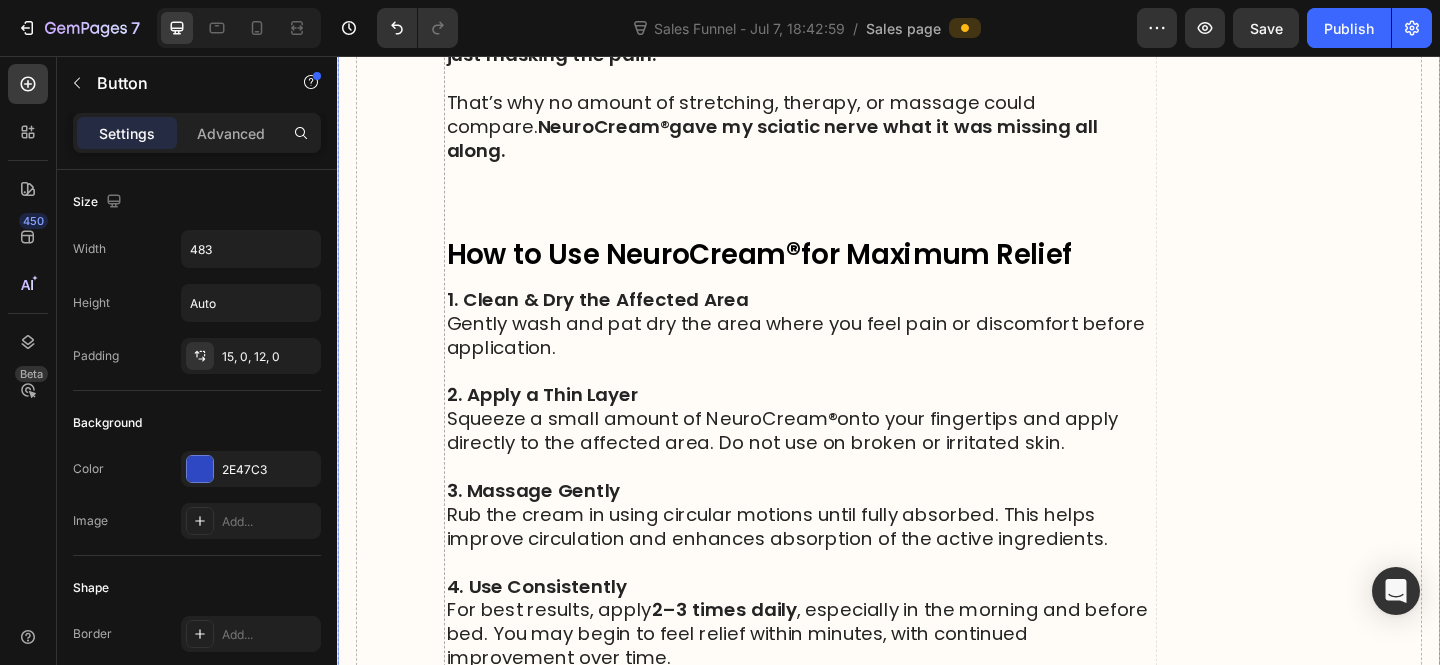 scroll, scrollTop: 12157, scrollLeft: 0, axis: vertical 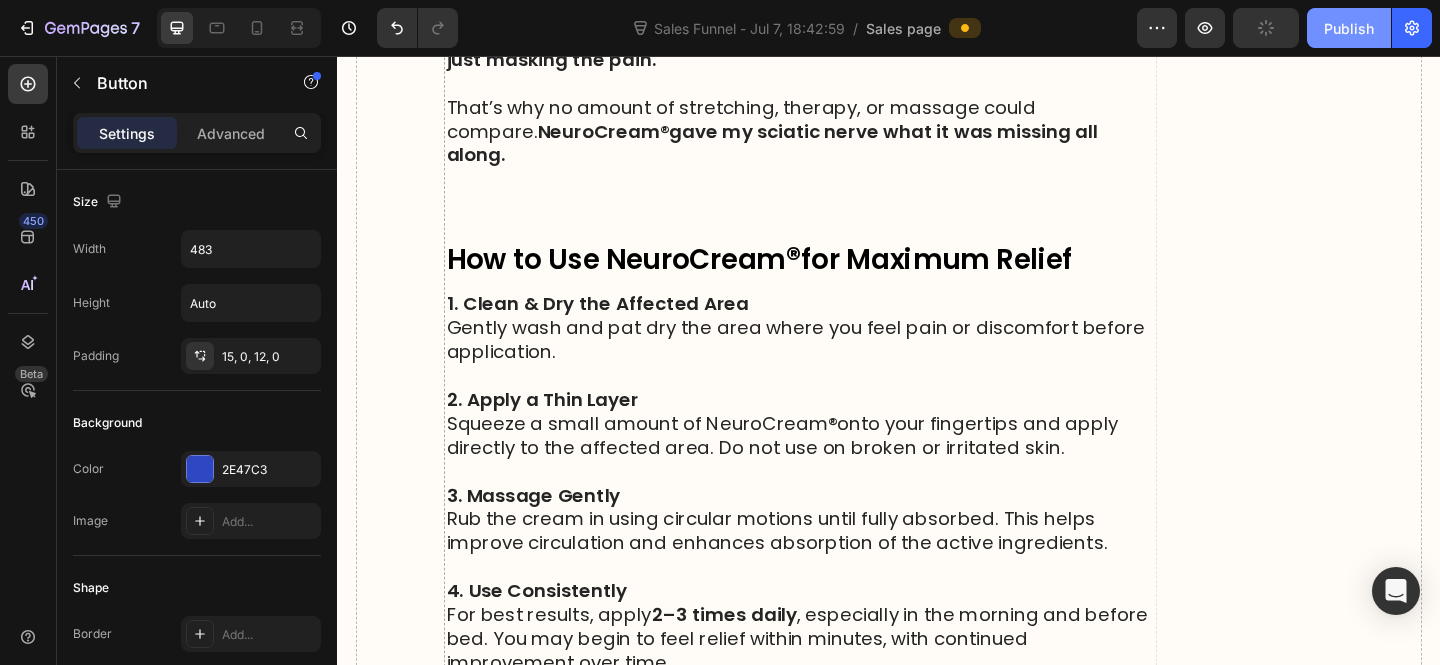 click on "Publish" at bounding box center [1349, 28] 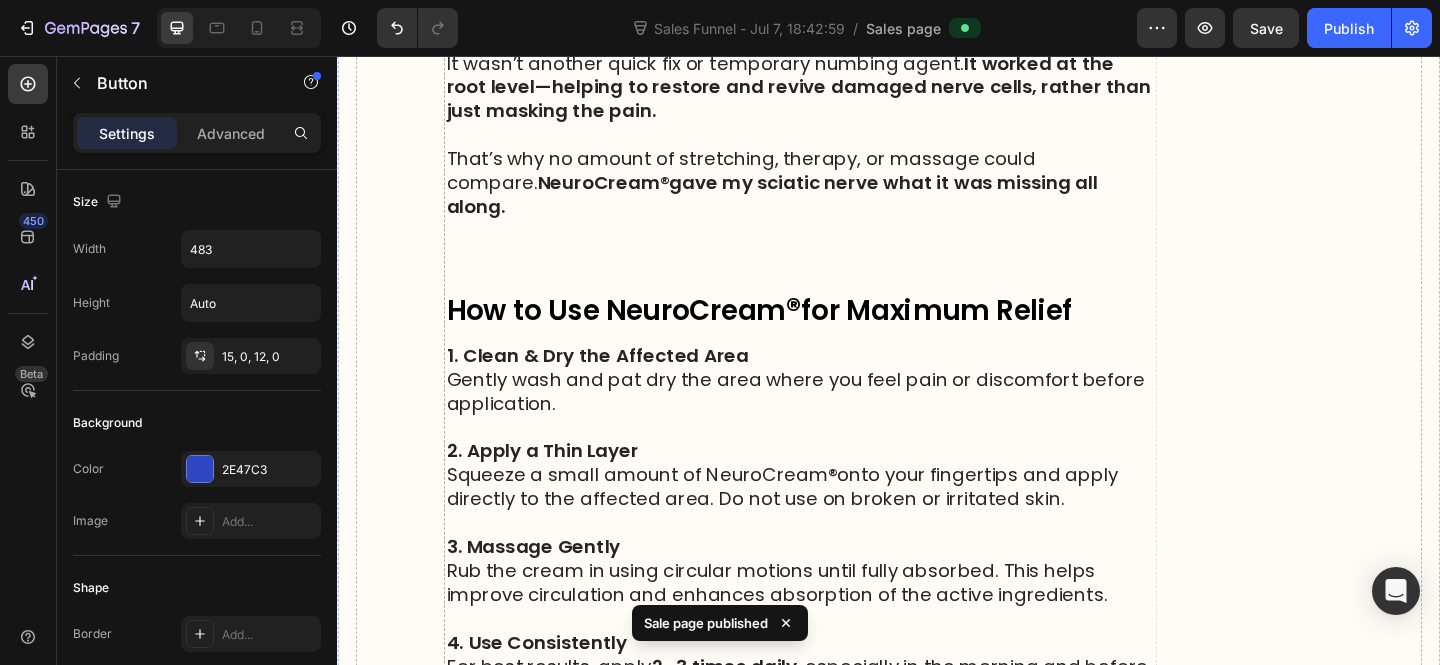 scroll, scrollTop: 11979, scrollLeft: 0, axis: vertical 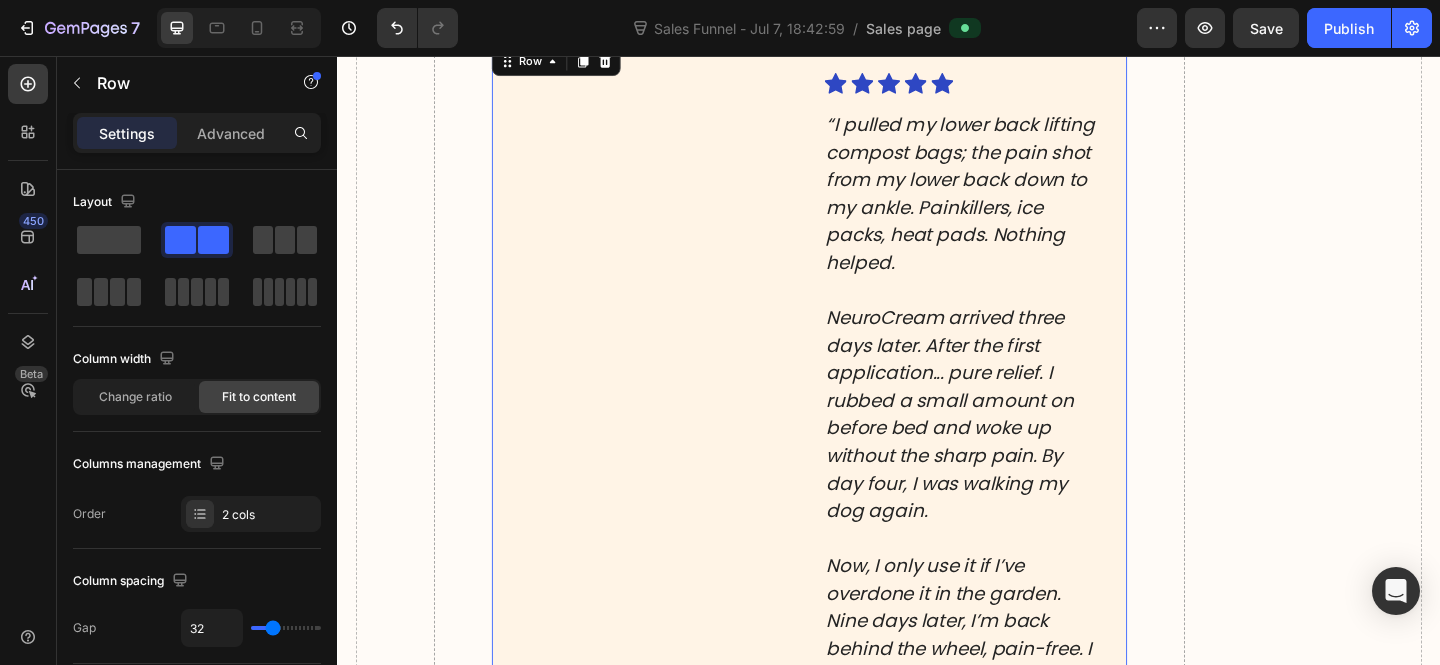 click on "Image" at bounding box center (669, 469) 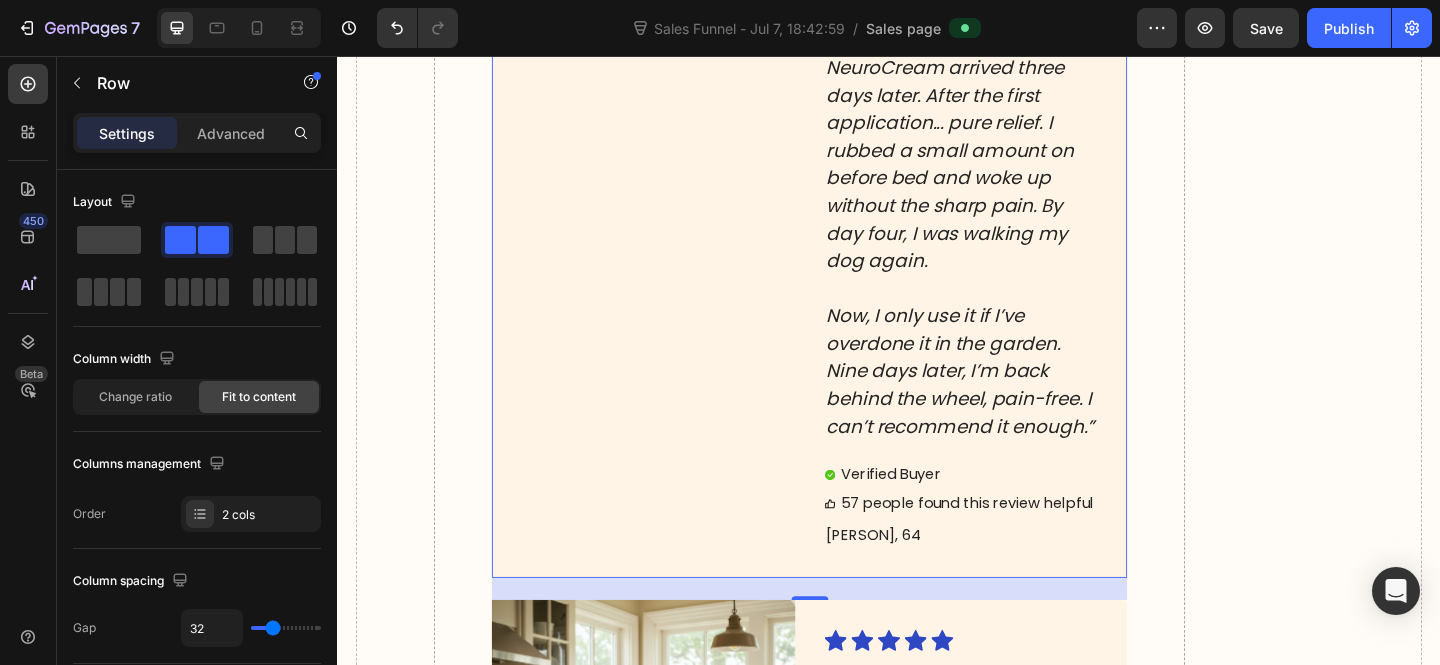 scroll, scrollTop: 15090, scrollLeft: 0, axis: vertical 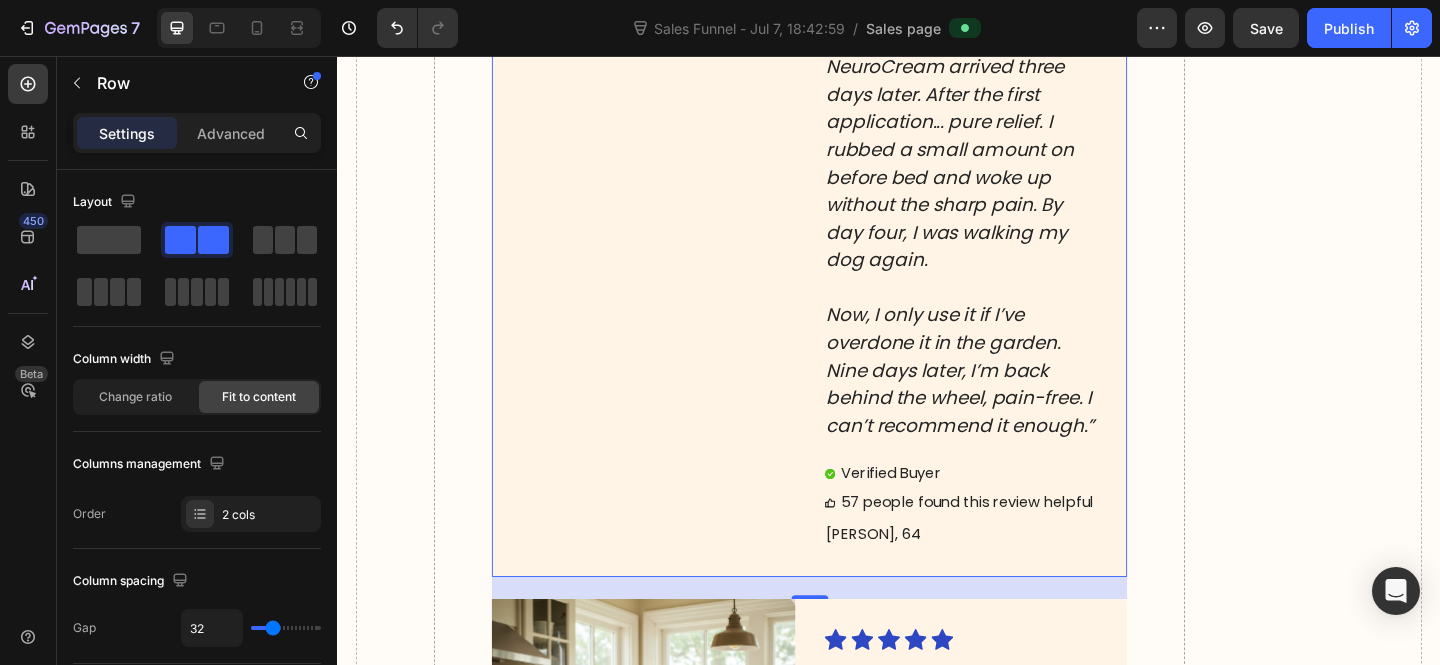 click on "Image" at bounding box center [669, 196] 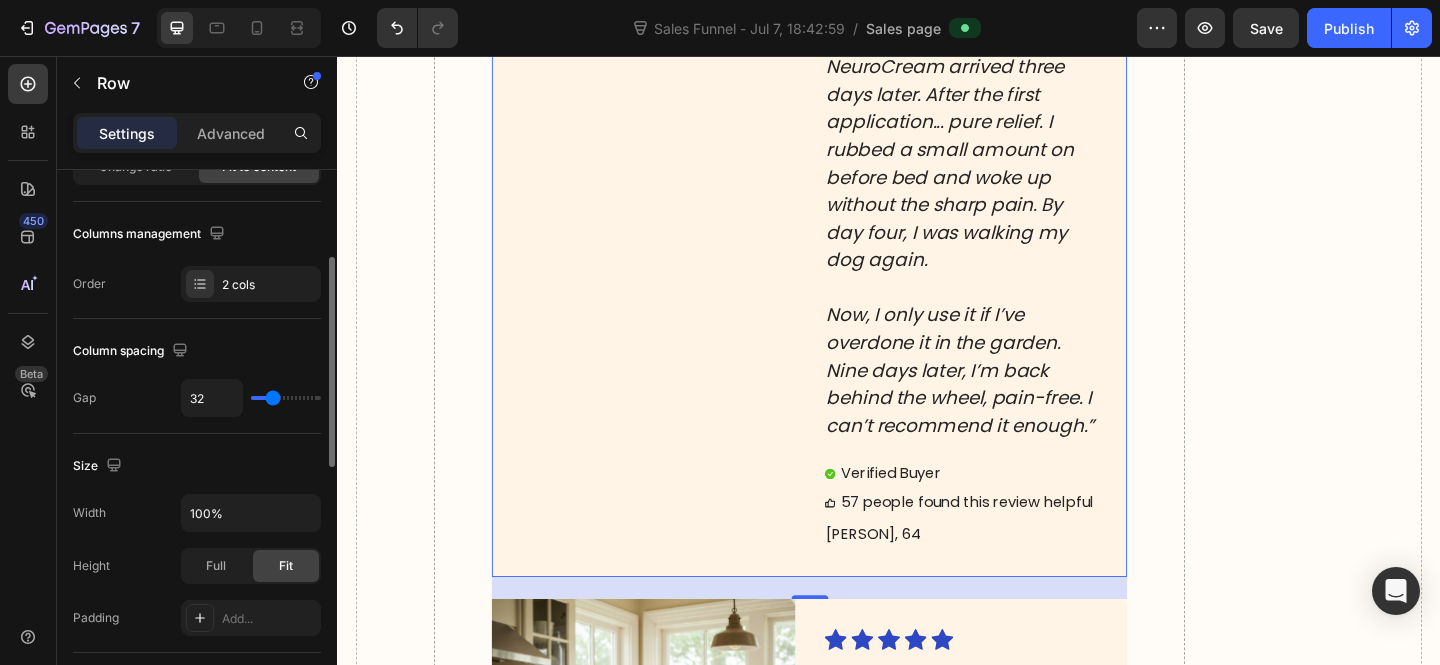 scroll, scrollTop: 464, scrollLeft: 0, axis: vertical 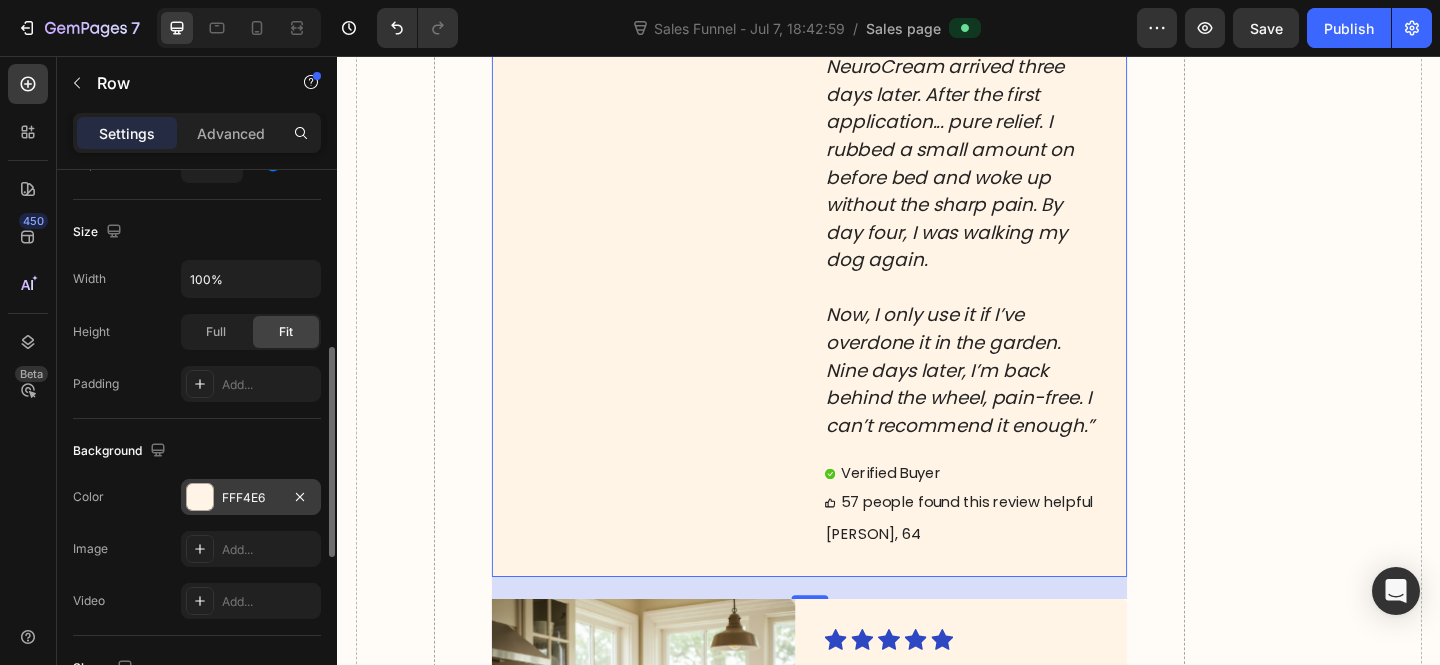 click on "FFF4E6" at bounding box center [251, 498] 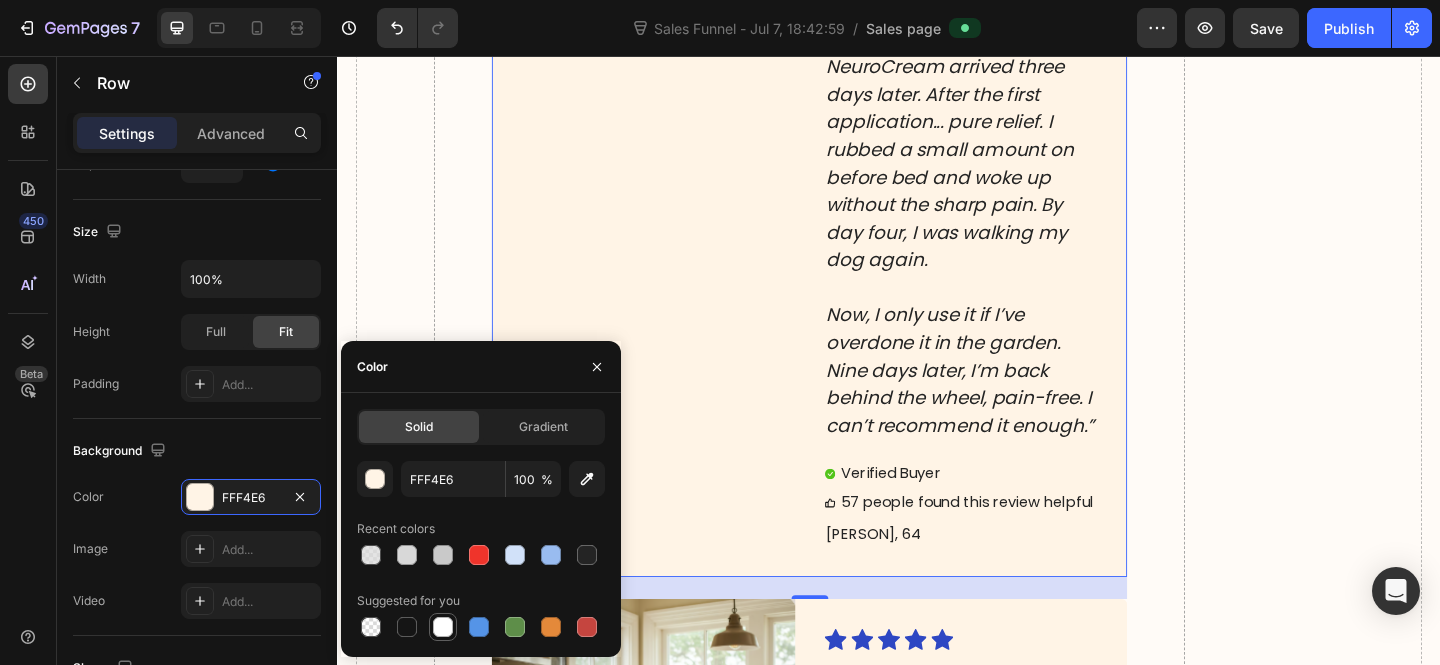 click at bounding box center (443, 627) 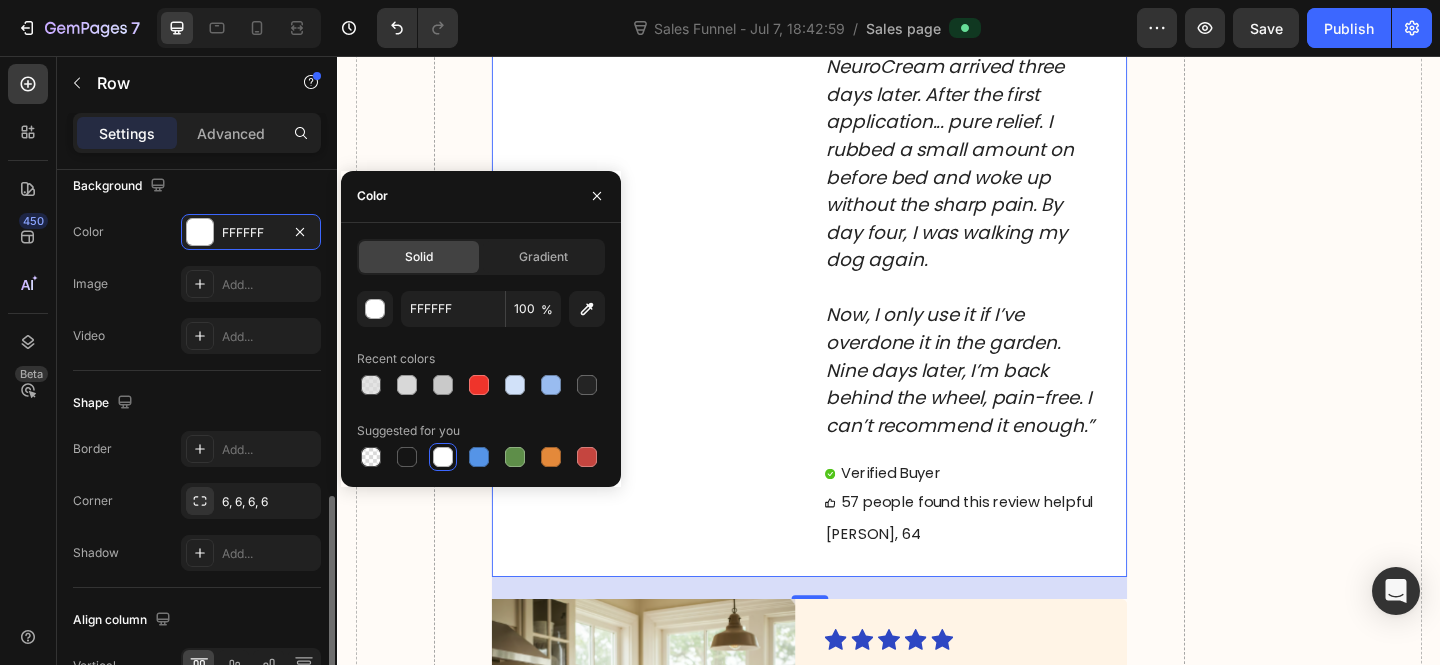 scroll, scrollTop: 811, scrollLeft: 0, axis: vertical 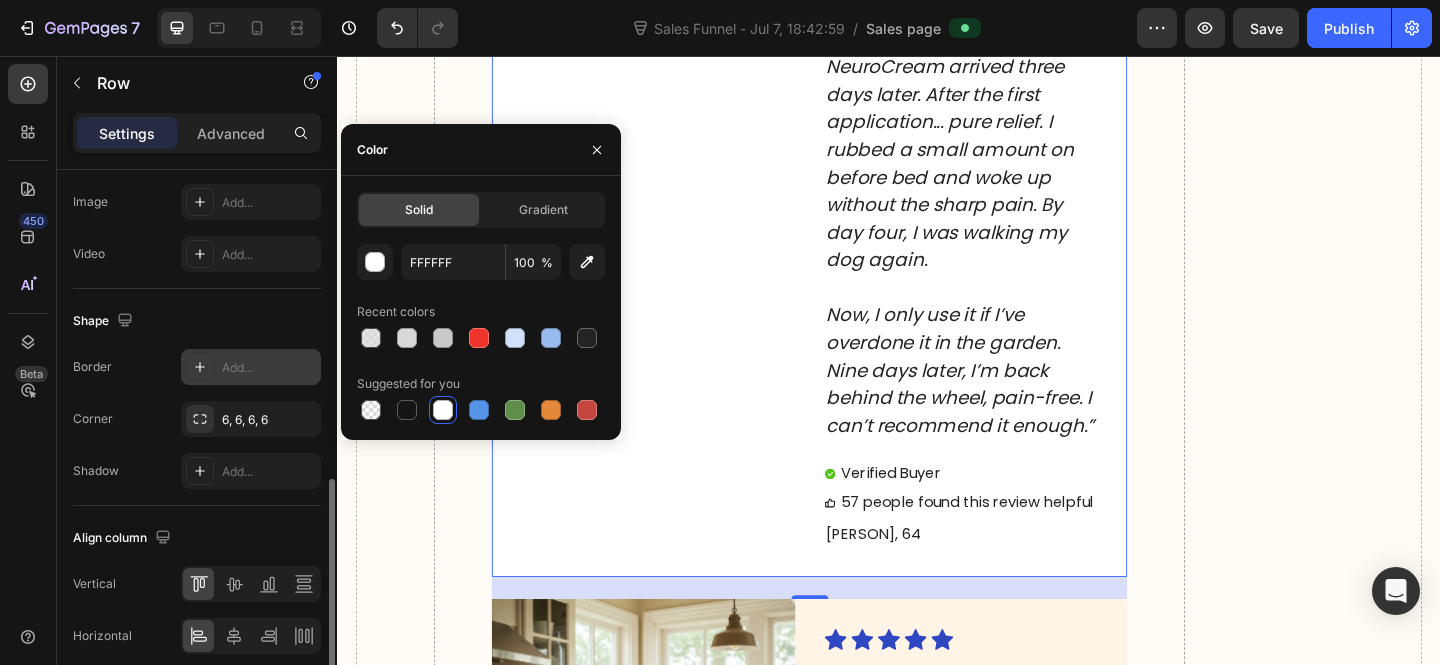 click on "Add..." at bounding box center (269, 368) 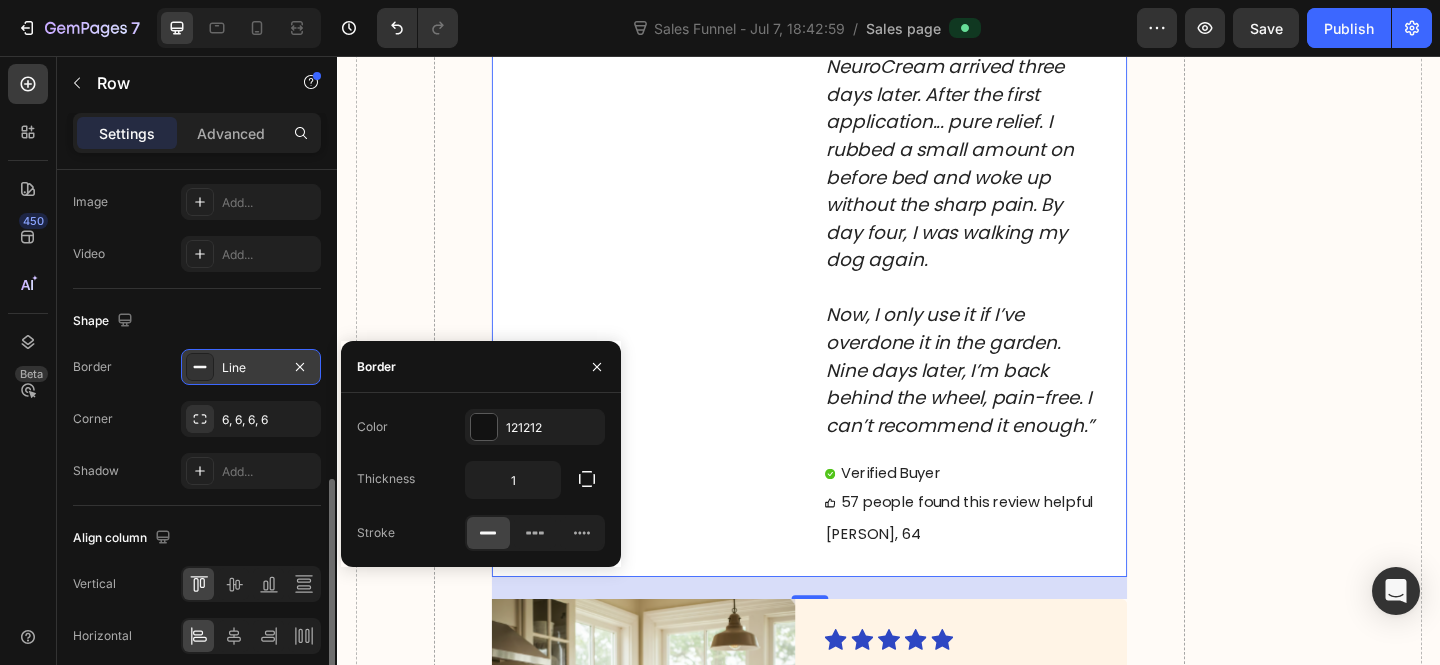 scroll, scrollTop: 15091, scrollLeft: 0, axis: vertical 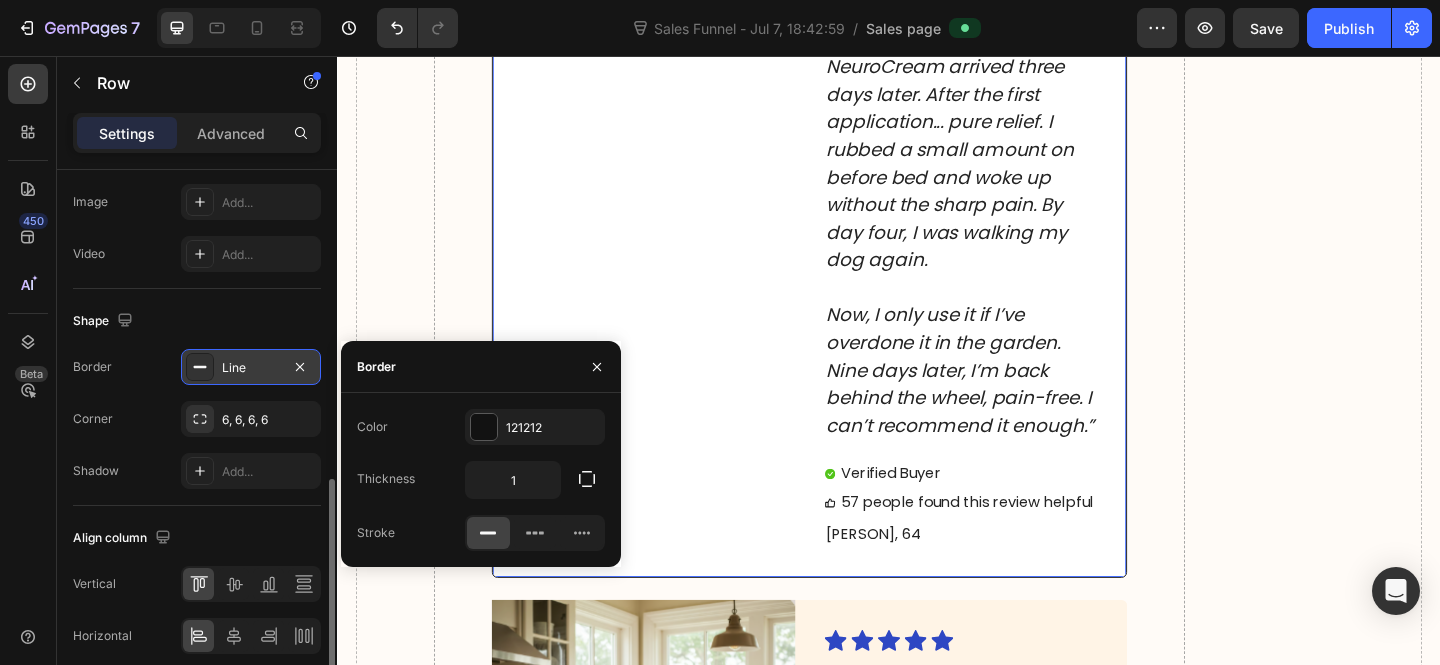 click on "Shadow Add..." at bounding box center [197, 471] 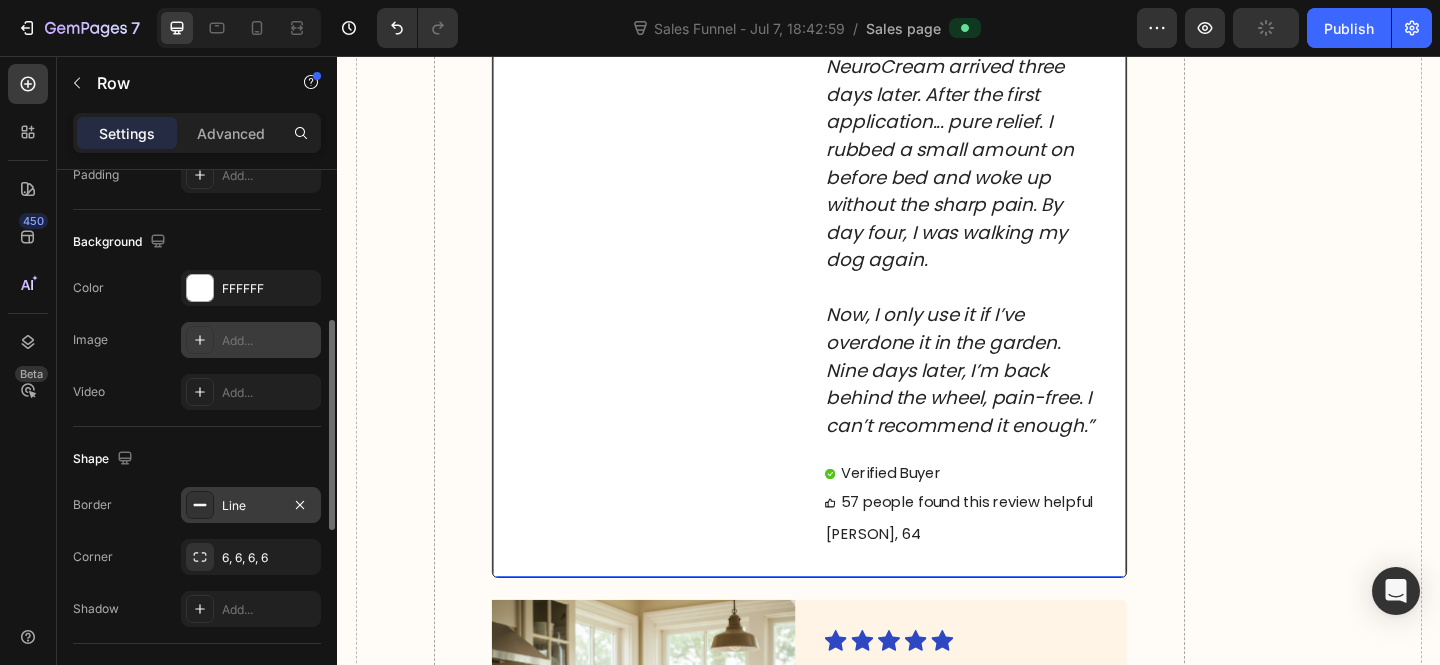 scroll, scrollTop: 532, scrollLeft: 0, axis: vertical 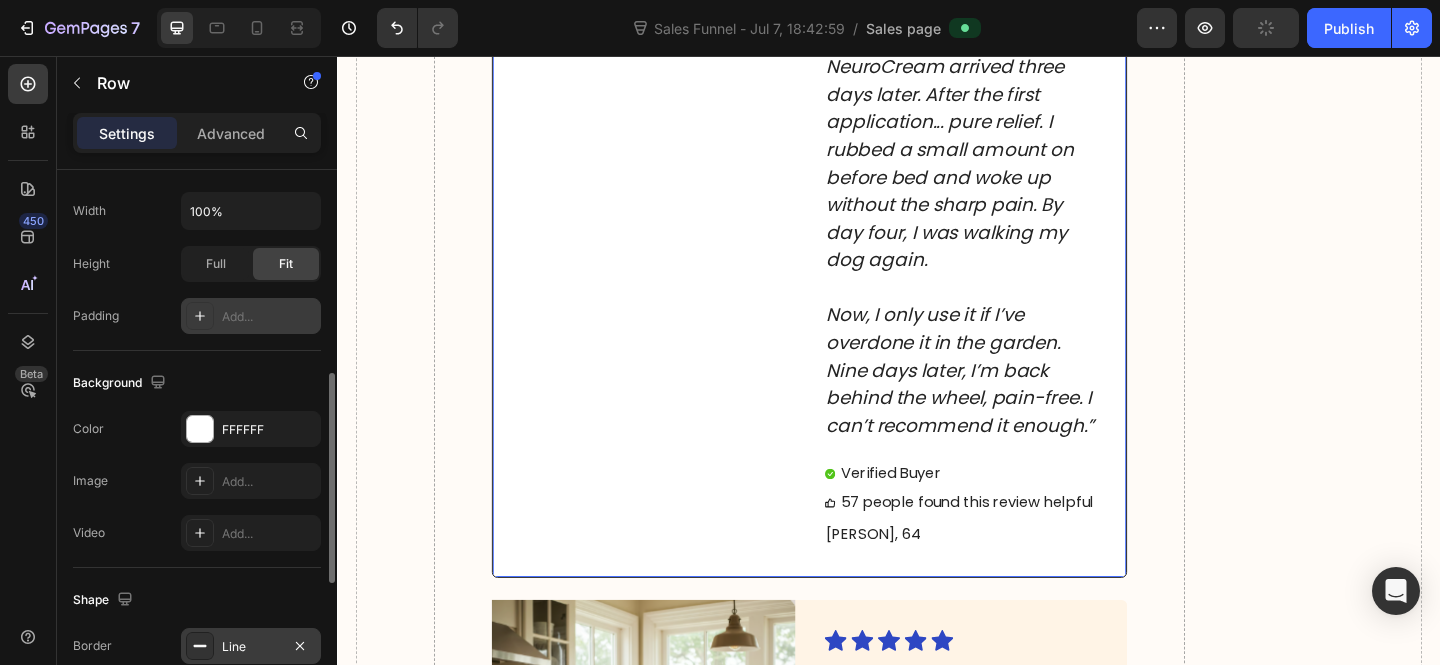 click on "Add..." at bounding box center [251, 316] 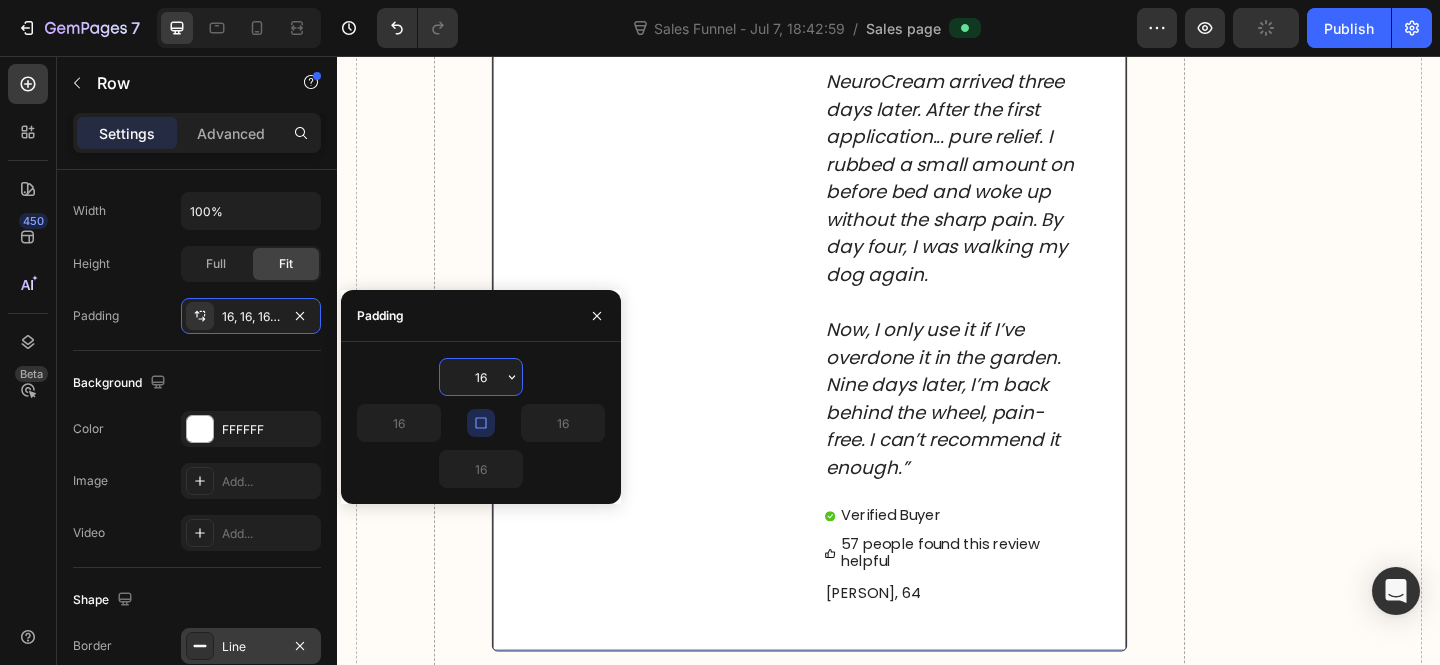 click on "Image" at bounding box center (678, 236) 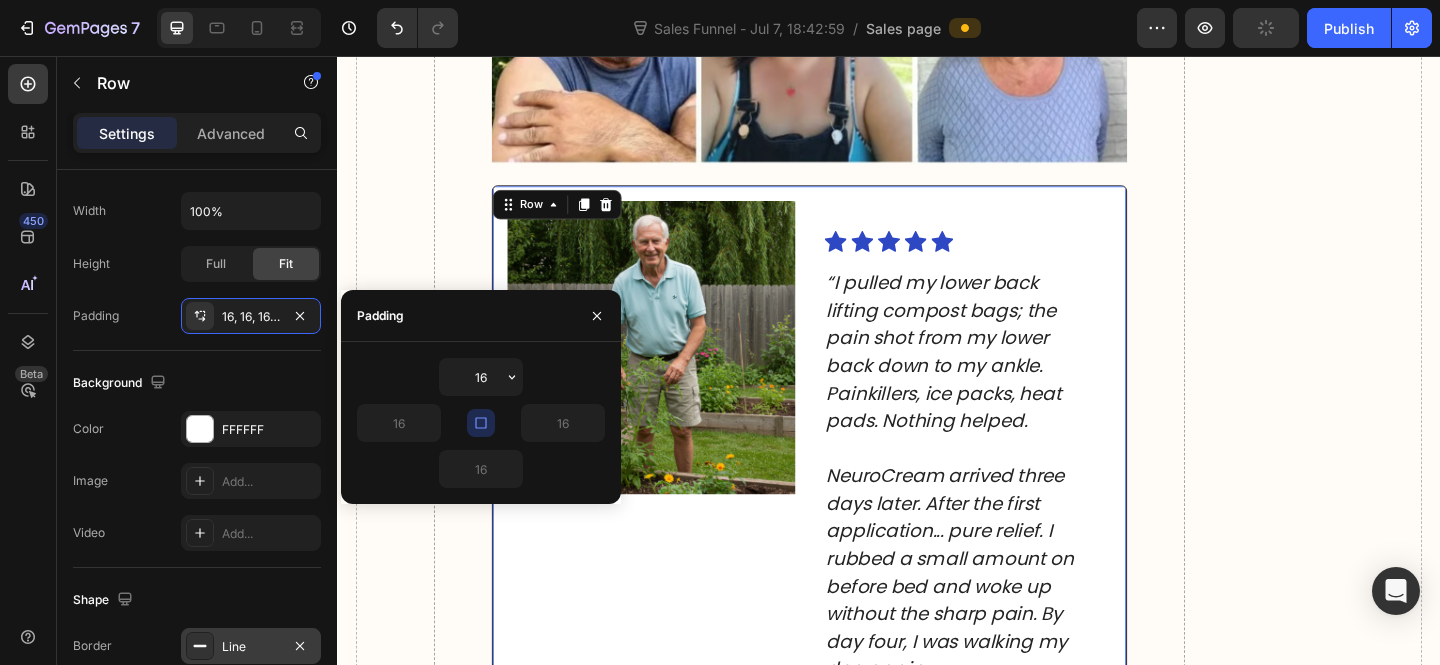 scroll, scrollTop: 14660, scrollLeft: 0, axis: vertical 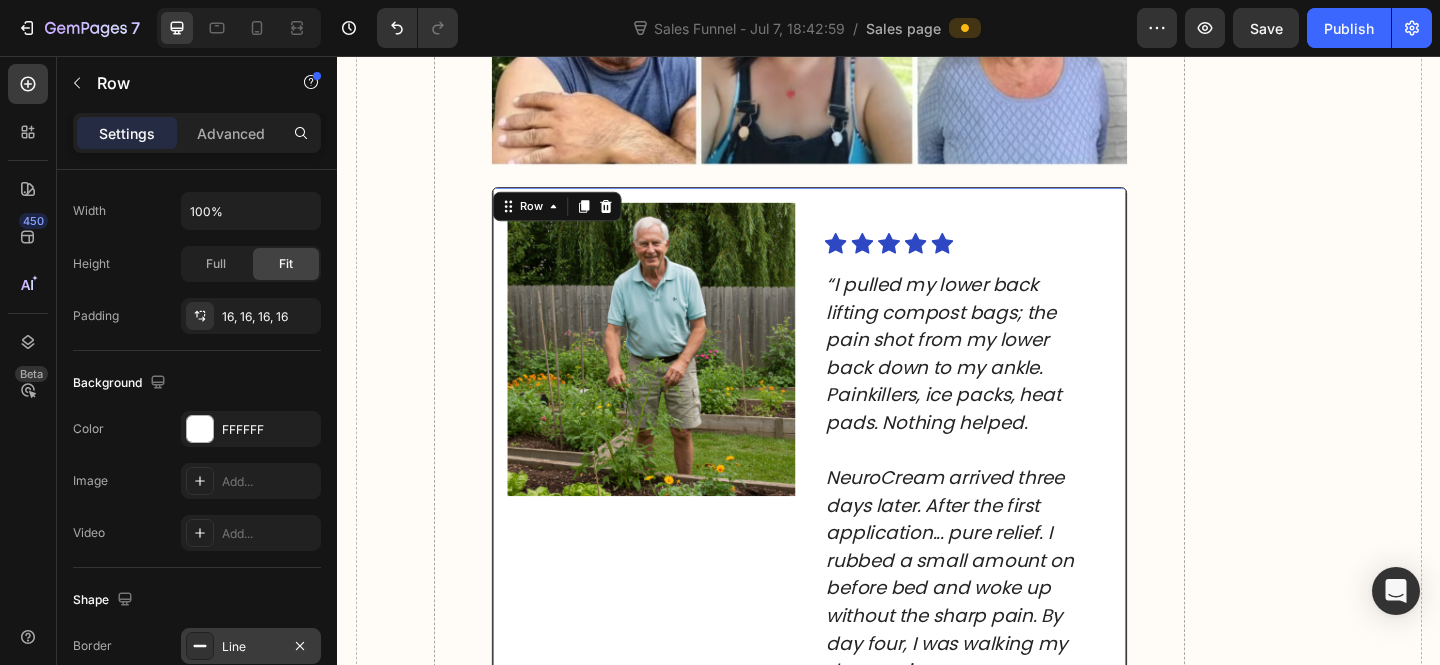 click on "Image" at bounding box center [678, 667] 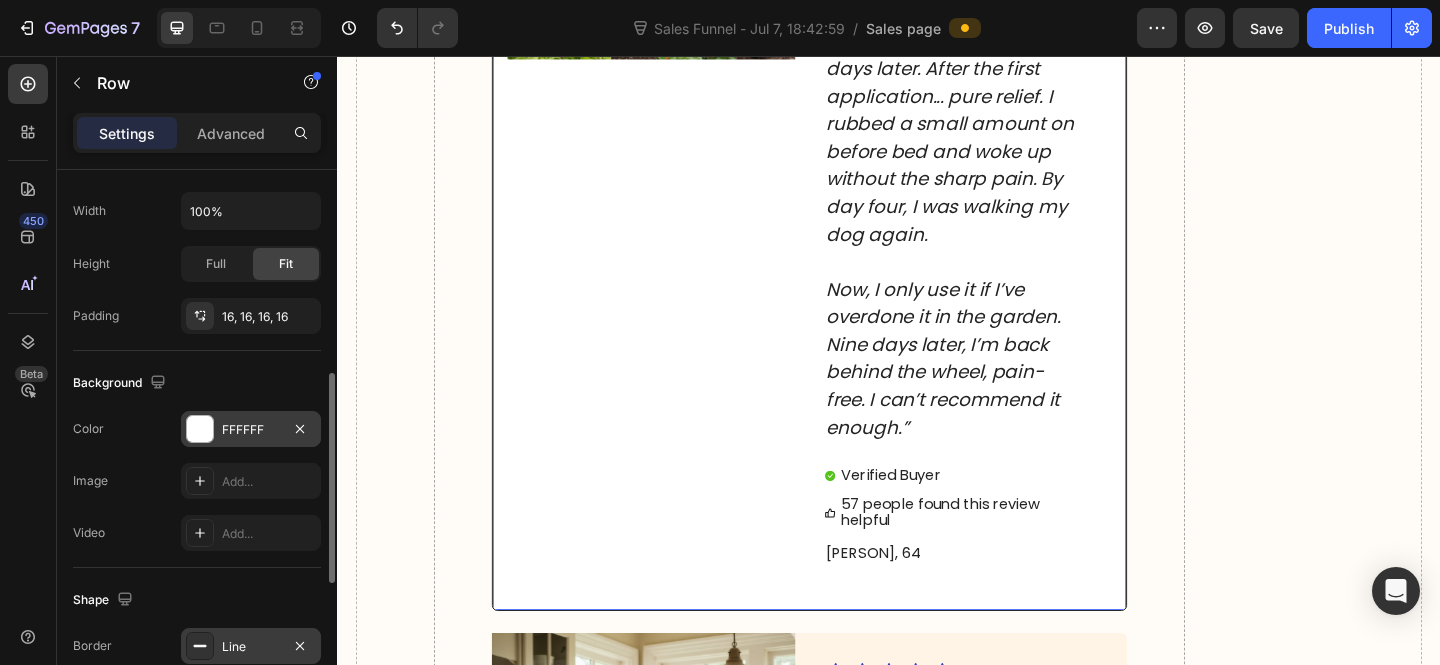 scroll, scrollTop: 15136, scrollLeft: 0, axis: vertical 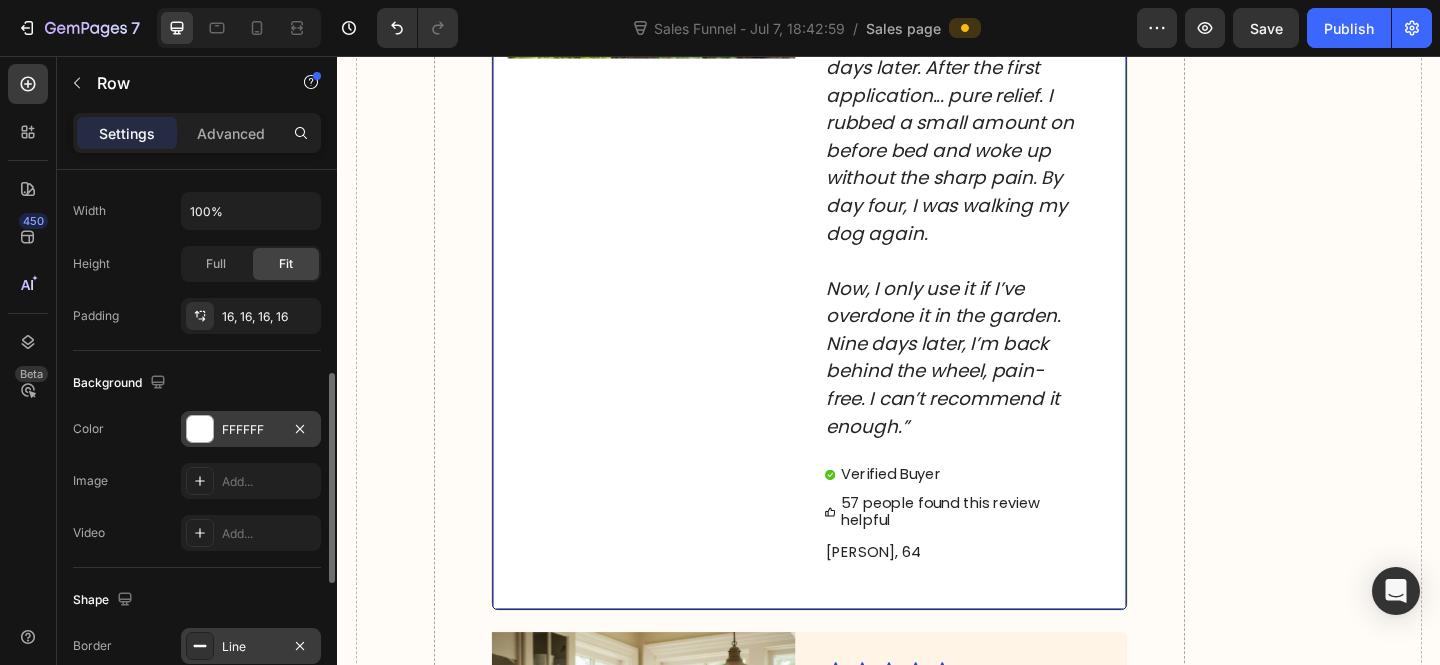 click on "FFFFFF" at bounding box center [251, 430] 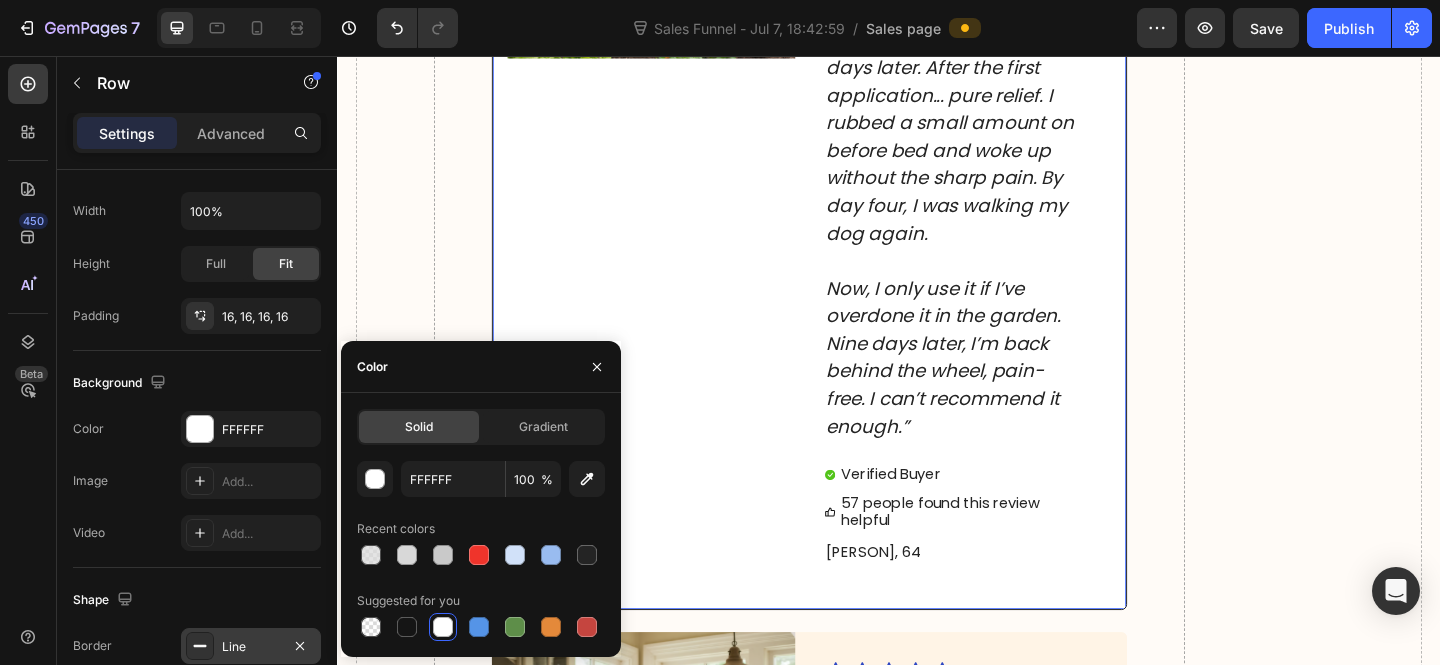 click on "Image" at bounding box center [678, 191] 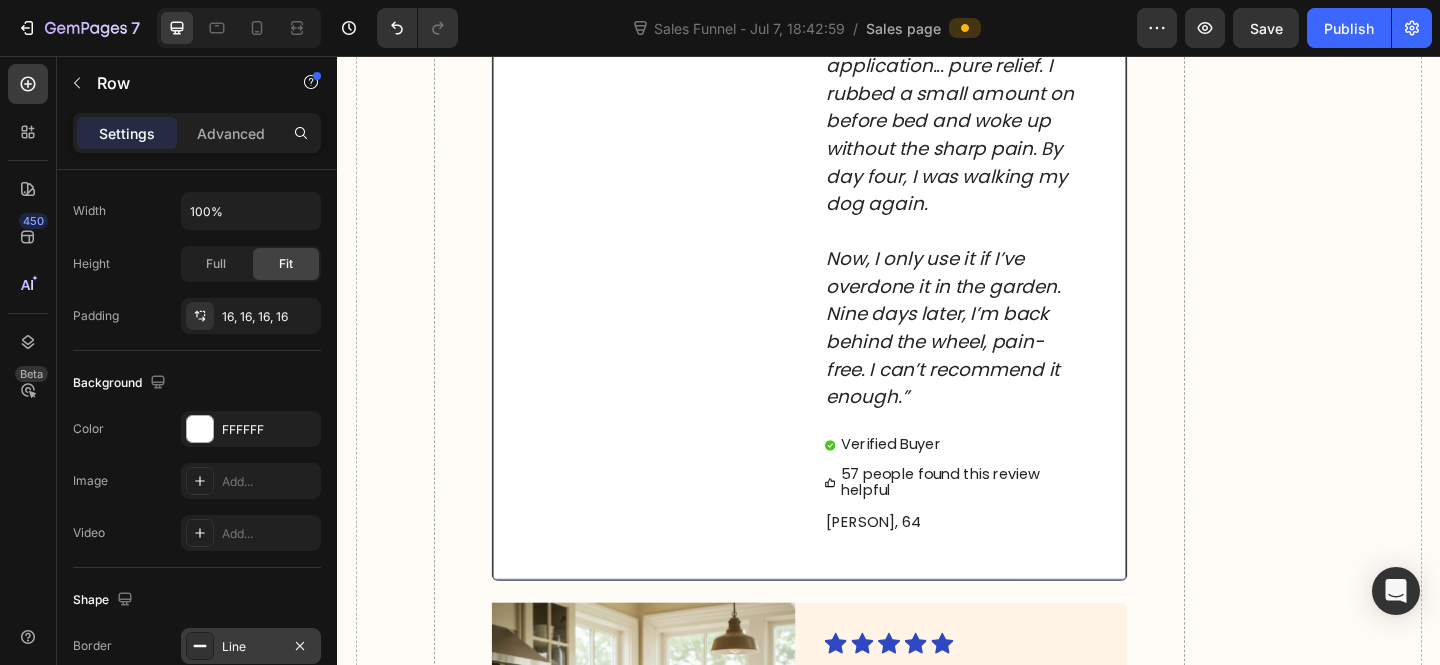 scroll, scrollTop: 15206, scrollLeft: 0, axis: vertical 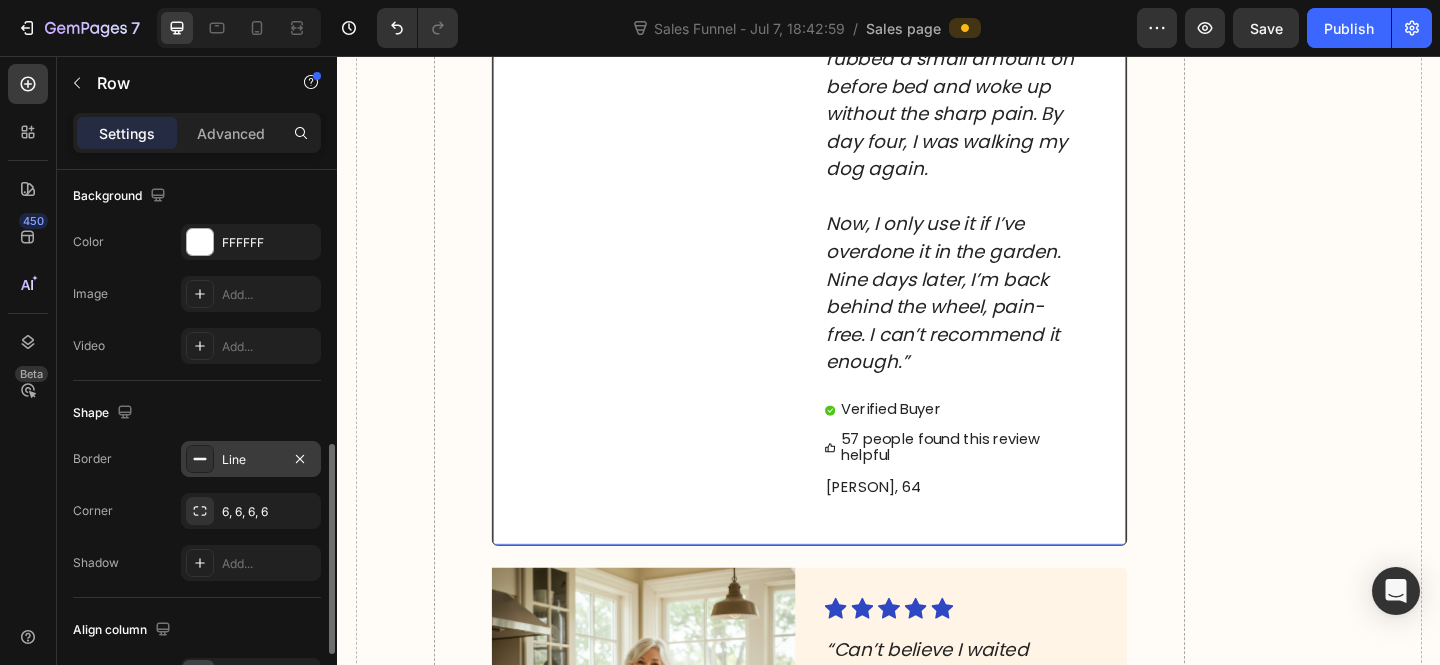 click on "Line" at bounding box center [251, 460] 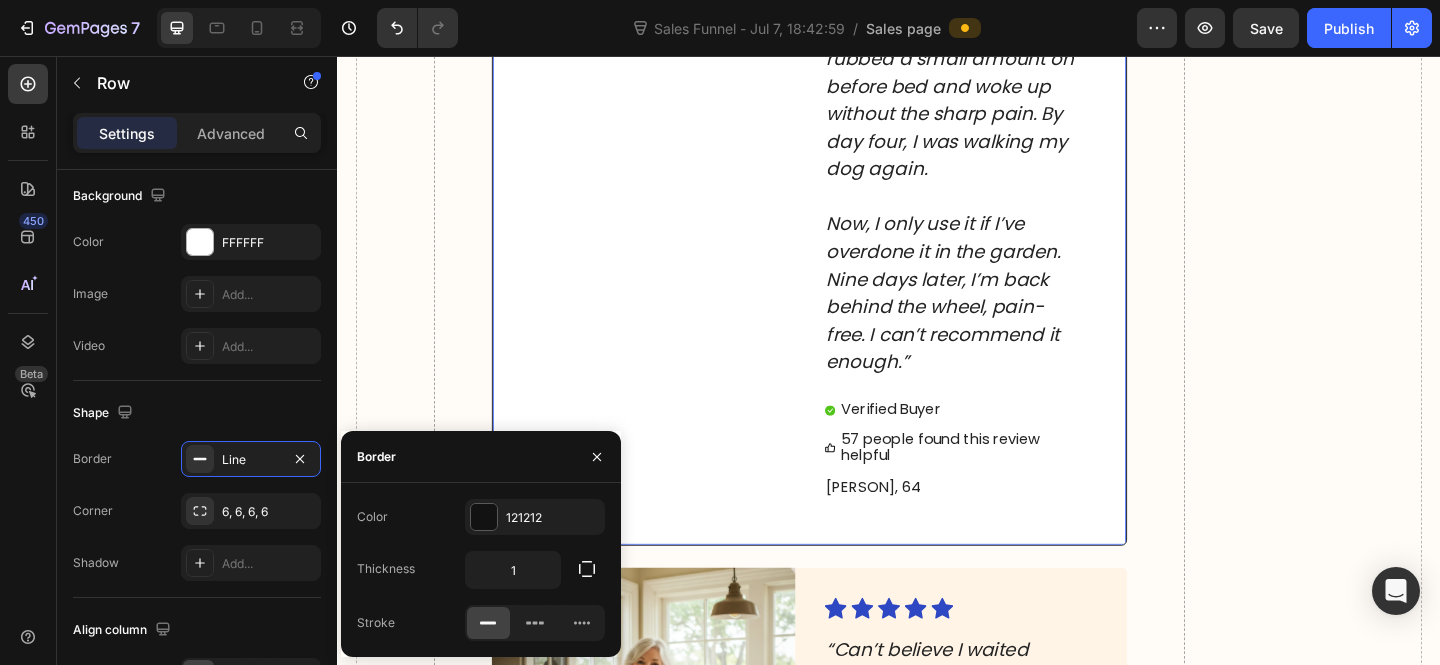 click on "Border Line Corner 6, 6, 6, 6 Shadow Add..." at bounding box center (197, 511) 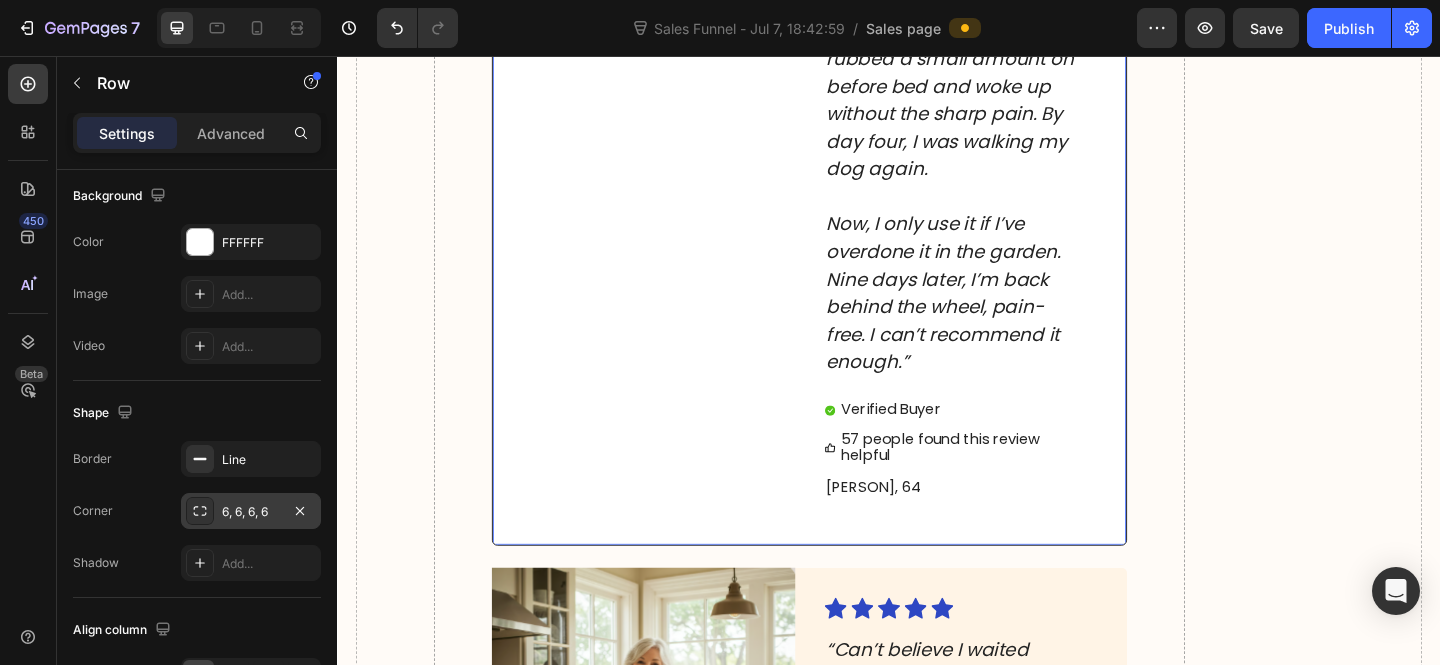 click on "6, 6, 6, 6" at bounding box center (251, 512) 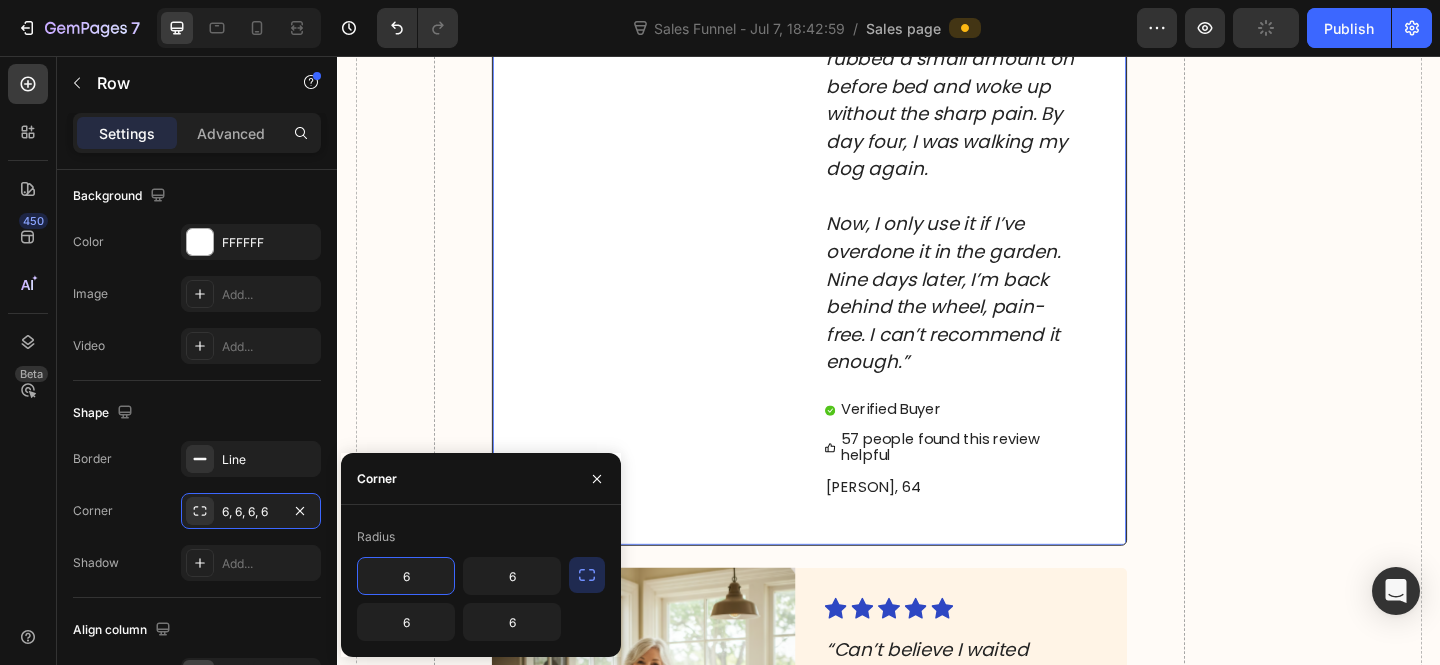 click on "6" at bounding box center (406, 576) 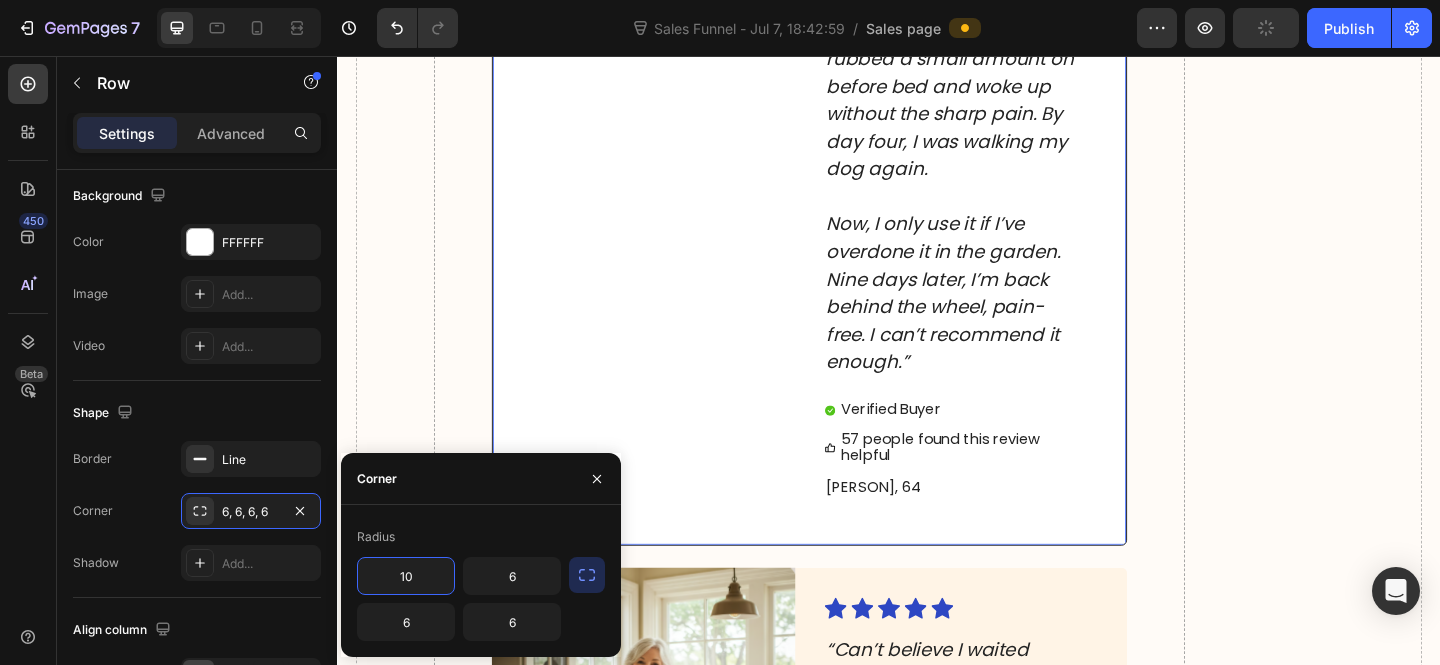 type on "10" 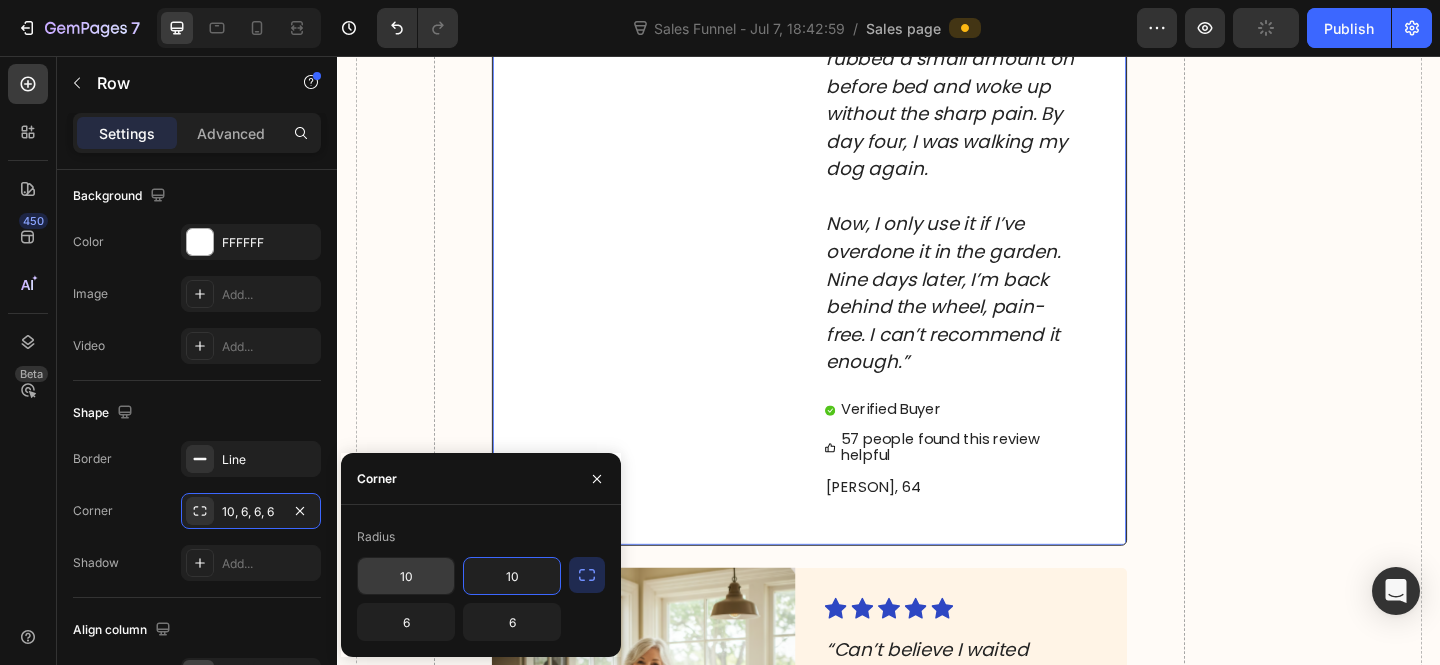 type on "10" 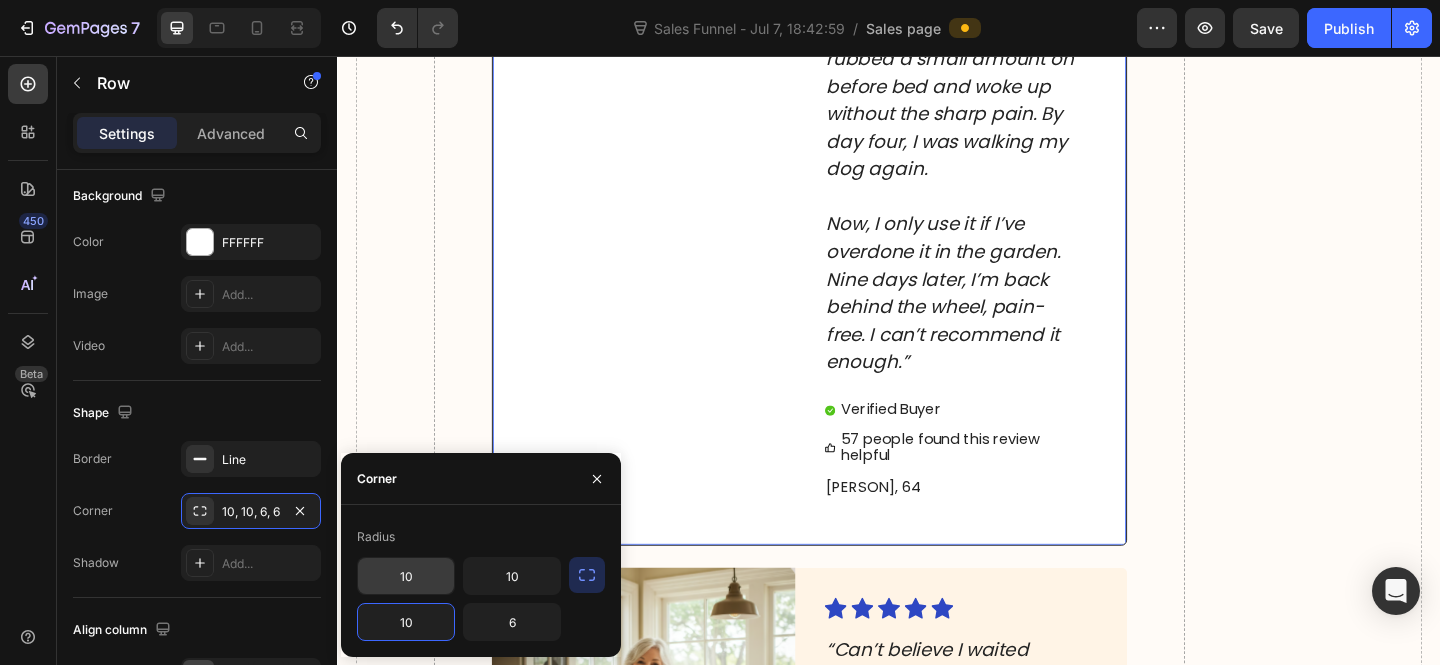type on "10" 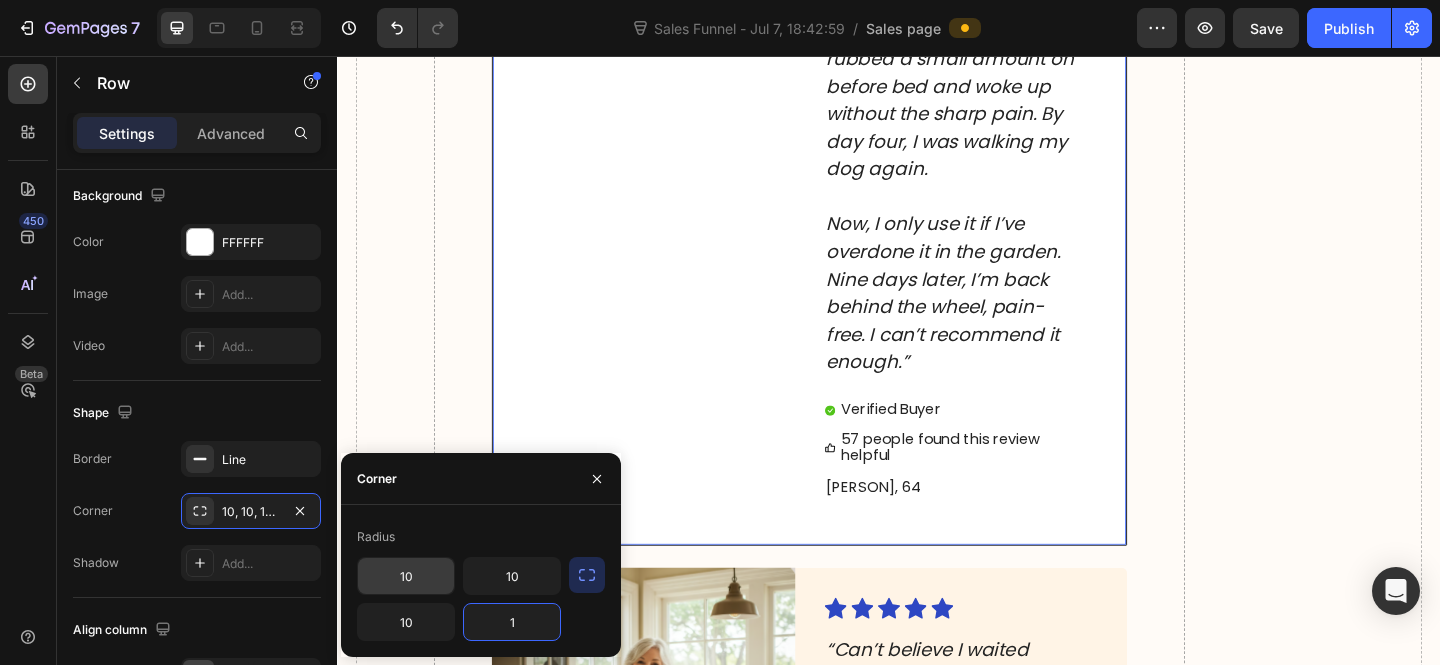 type on "10" 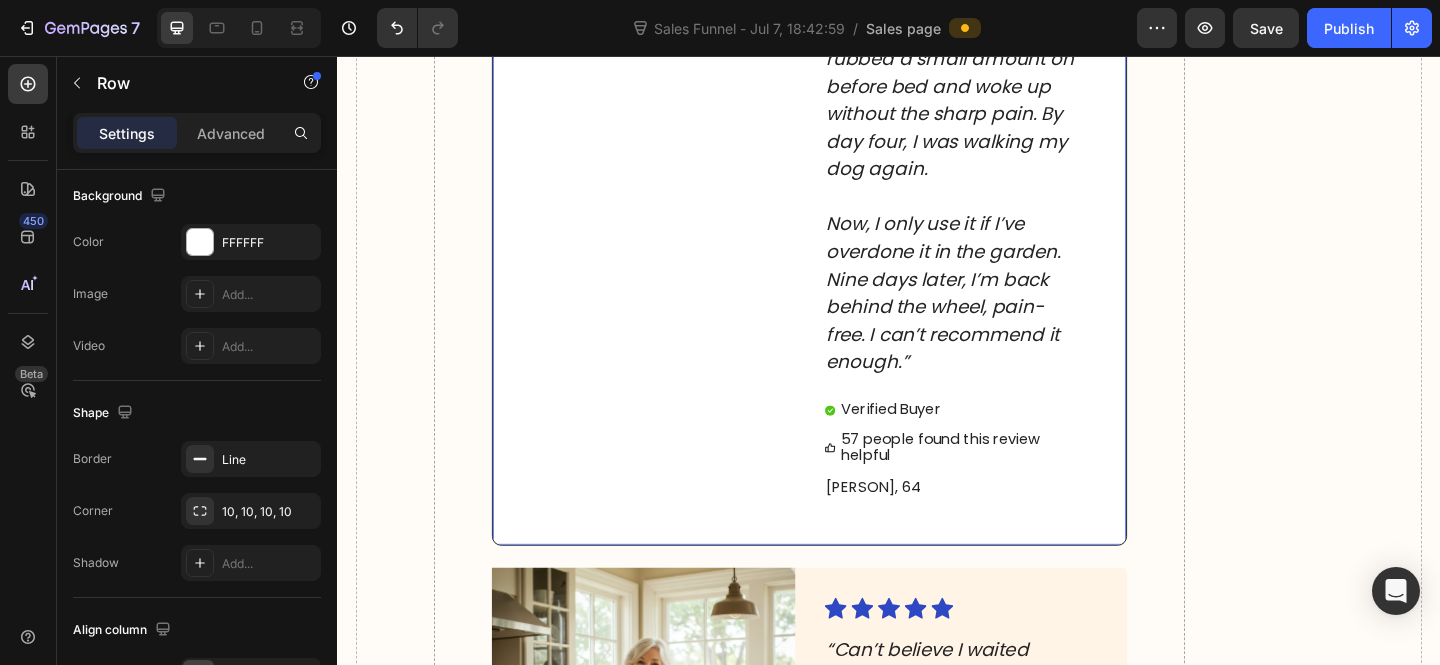 click on "Image" at bounding box center (678, 121) 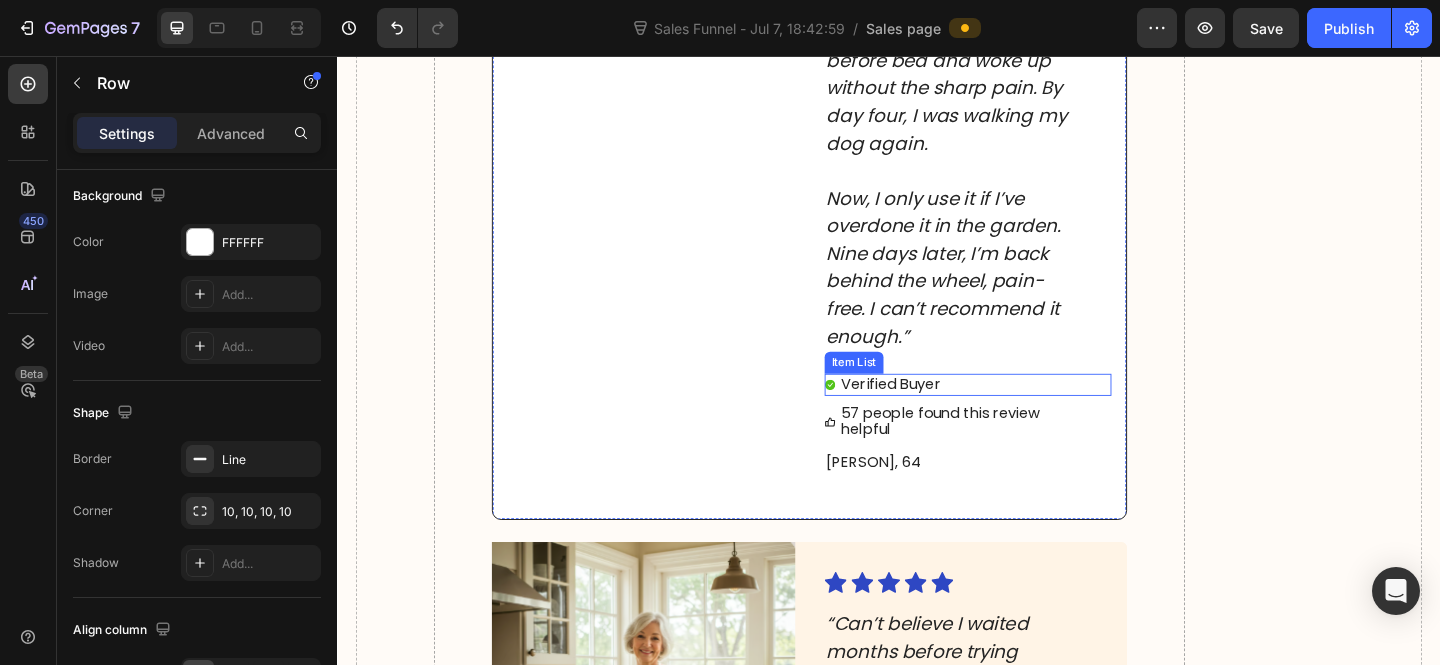 scroll, scrollTop: 15431, scrollLeft: 0, axis: vertical 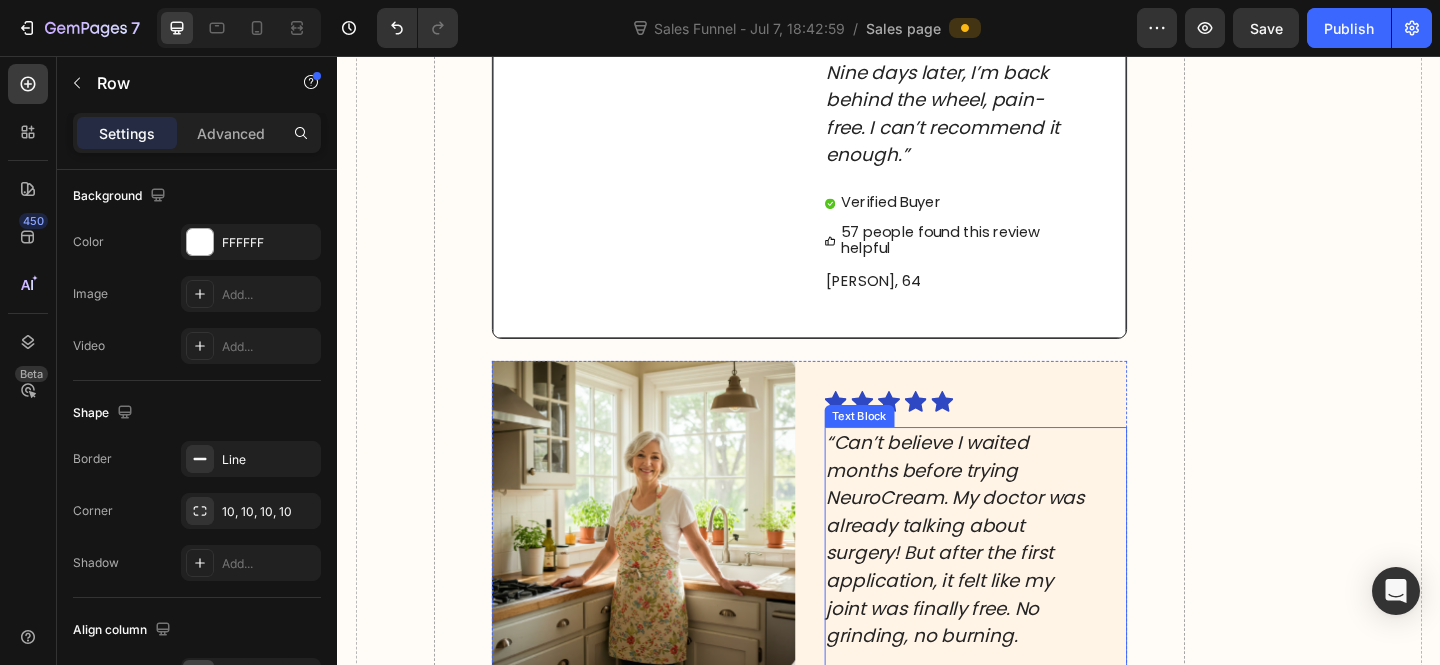 click on "“Can’t believe I waited months before trying NeuroCream. My doctor was already talking about surgery! But after the first application, it felt like my joint was finally free. No grinding, no burning." at bounding box center (1009, 582) 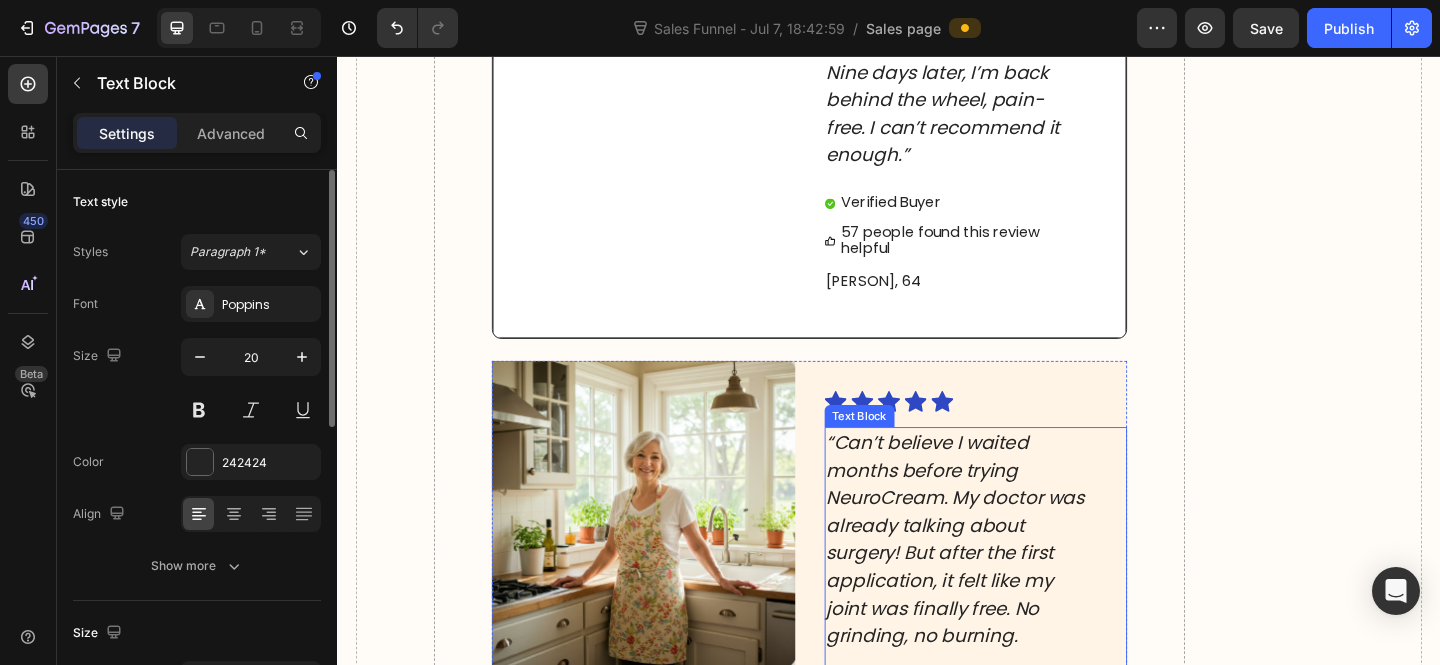 scroll, scrollTop: 0, scrollLeft: 0, axis: both 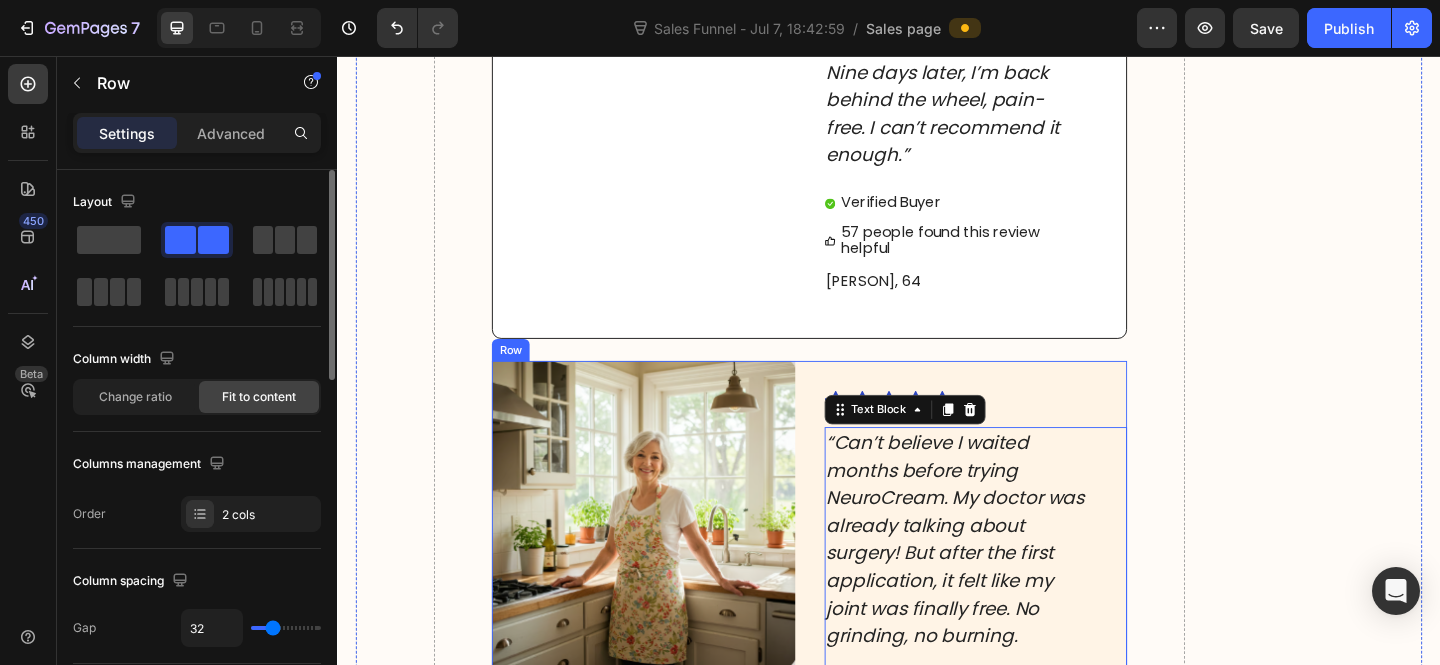 click on "Image
Icon
Icon
Icon
Icon
Icon Icon List “Can’t believe I waited months before trying NeuroCream. My doctor was already talking about surgery! But after the first application, it felt like my joint was finally free. No grinding, no burning.   I usually limp off the bus after a shift at the local charity shop, but last week I worked three straight nine-hour days and still had the strength to take my grandson out. If hip or sciatica pain is stealing your evenings, this cream is a game-changer.” Text Block   24
Verified Buyer Item List
41 people found this review helpful Item List [PERSON], 62 Text Block Row" at bounding box center (850, 785) 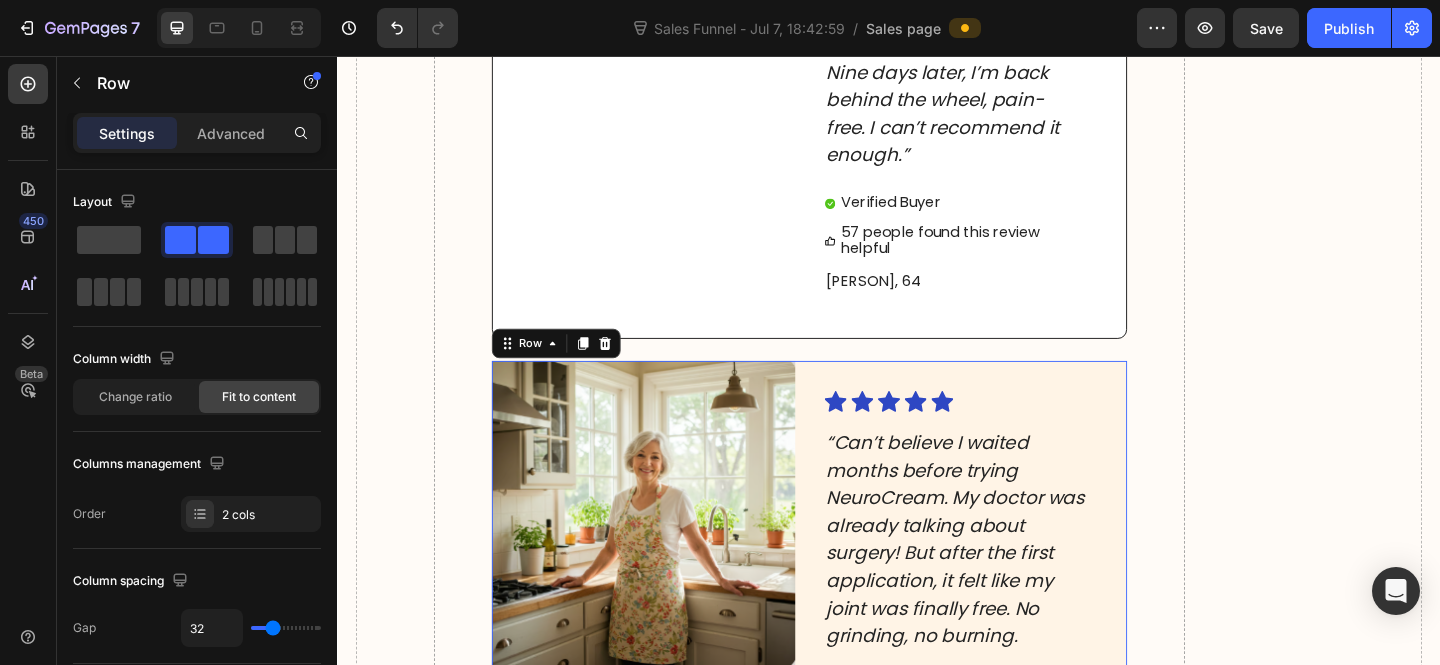 click on "Image
Icon
Icon
Icon
Icon
Icon Icon List “Can’t believe I waited months before trying NeuroCream. My doctor was already talking about surgery! But after the first application, it felt like my joint was finally free. No grinding, no burning.   I usually limp off the bus after a shift at the local charity shop, but last week I worked three straight nine-hour days and still had the strength to take my grandson out. If hip or sciatica pain is stealing your evenings, this cream is a game-changer.” Text Block
Verified Buyer Item List
41 people found this review helpful Item List [PERSON], 62 Text Block Row   24" at bounding box center (850, 785) 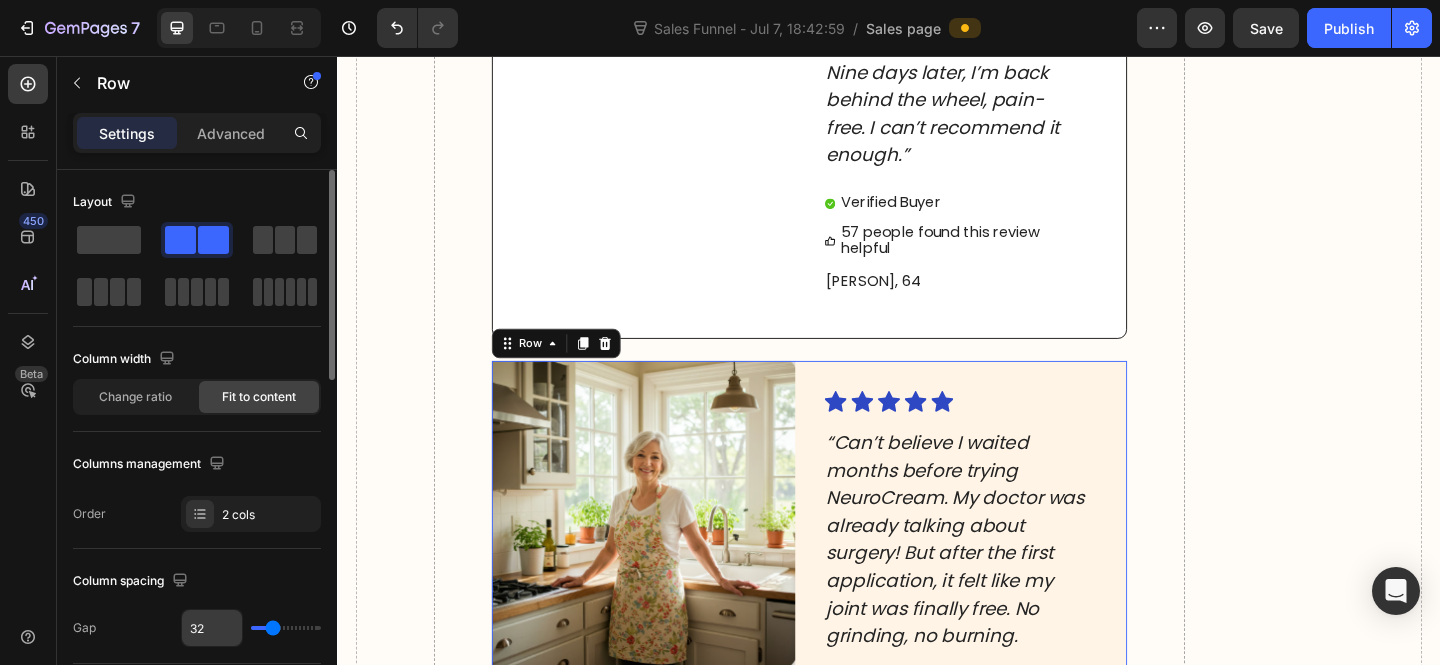 scroll, scrollTop: 240, scrollLeft: 0, axis: vertical 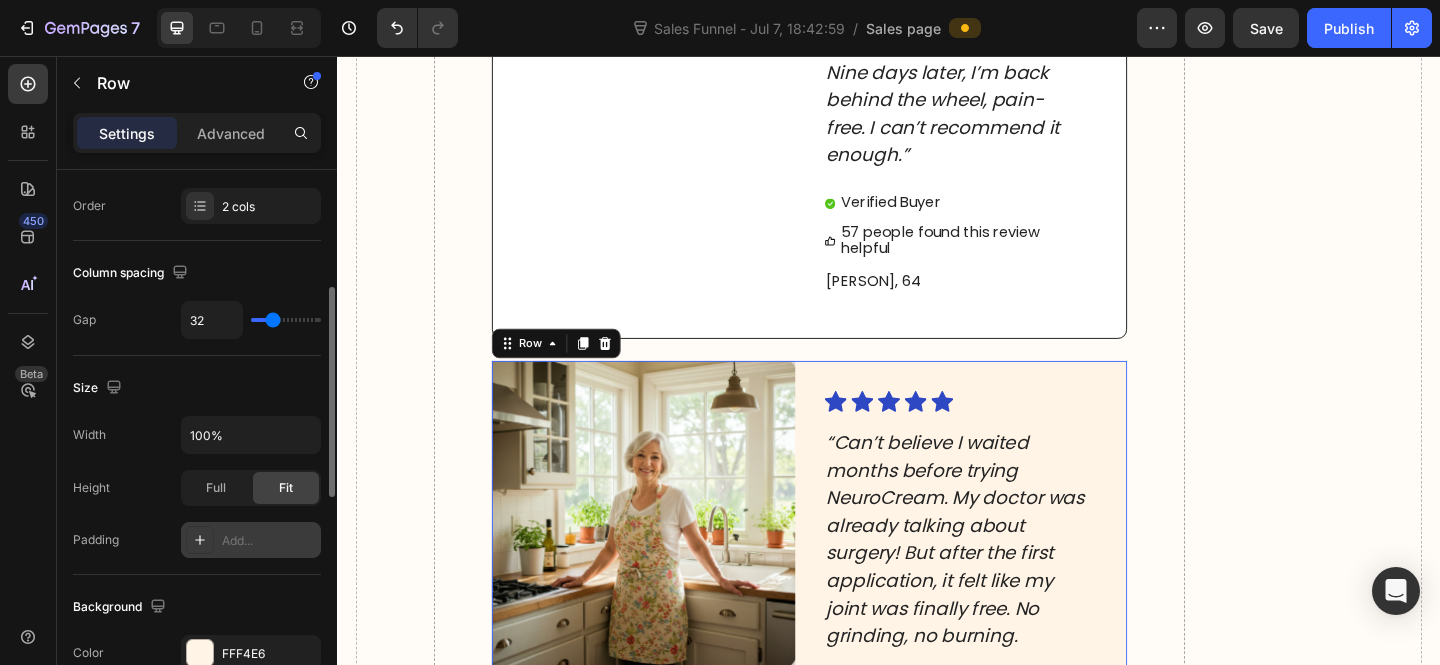 click on "Add..." at bounding box center (251, 540) 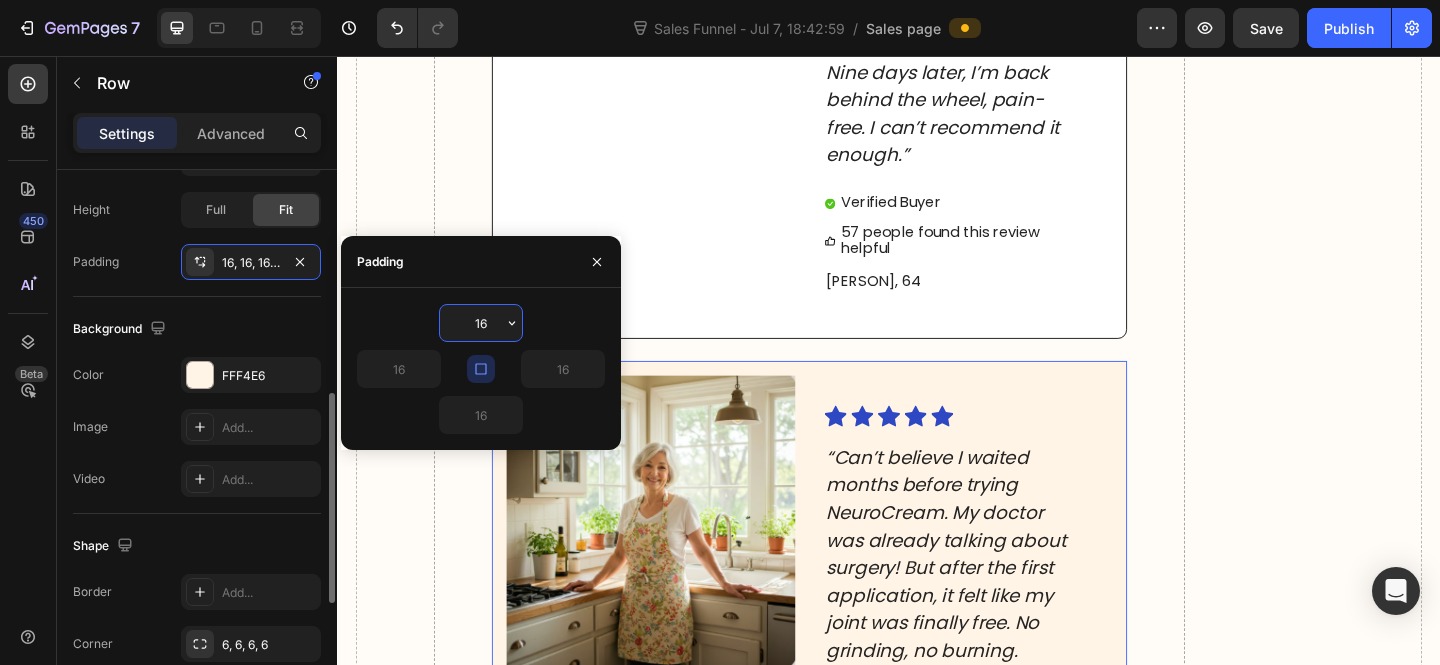 scroll, scrollTop: 728, scrollLeft: 0, axis: vertical 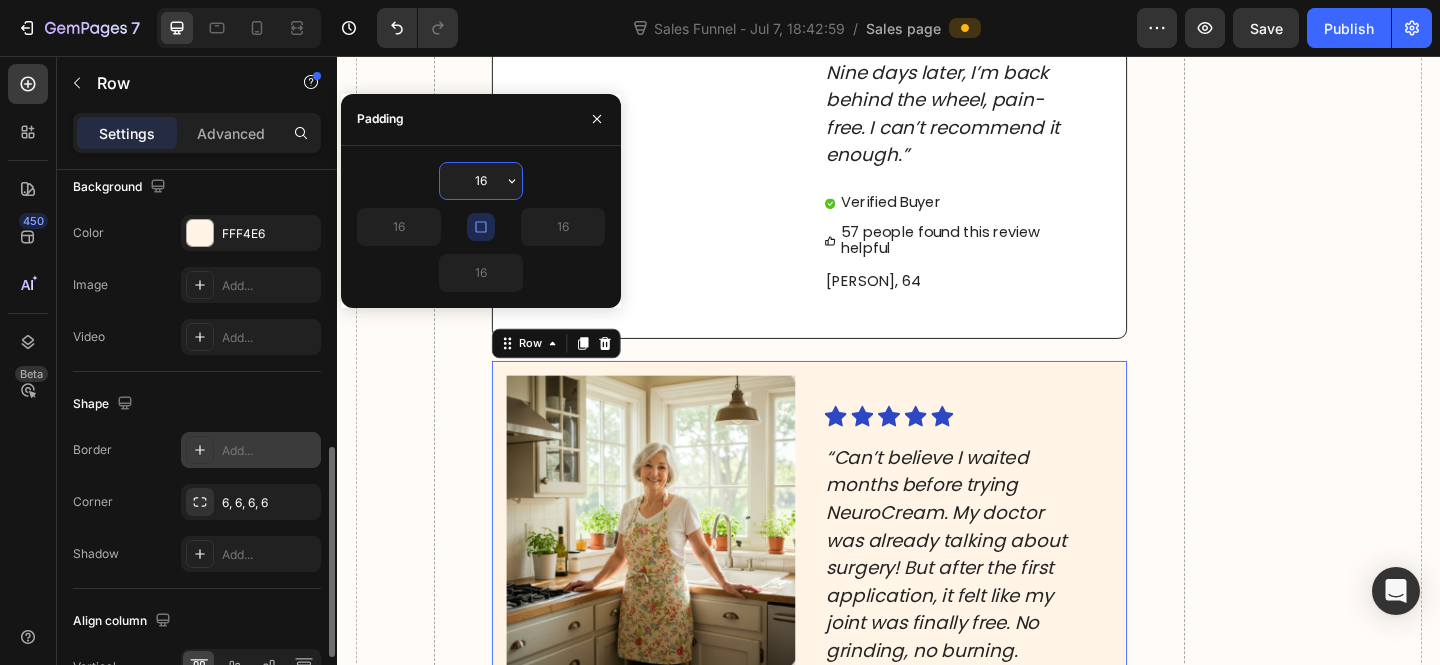 click on "Add..." at bounding box center [251, 450] 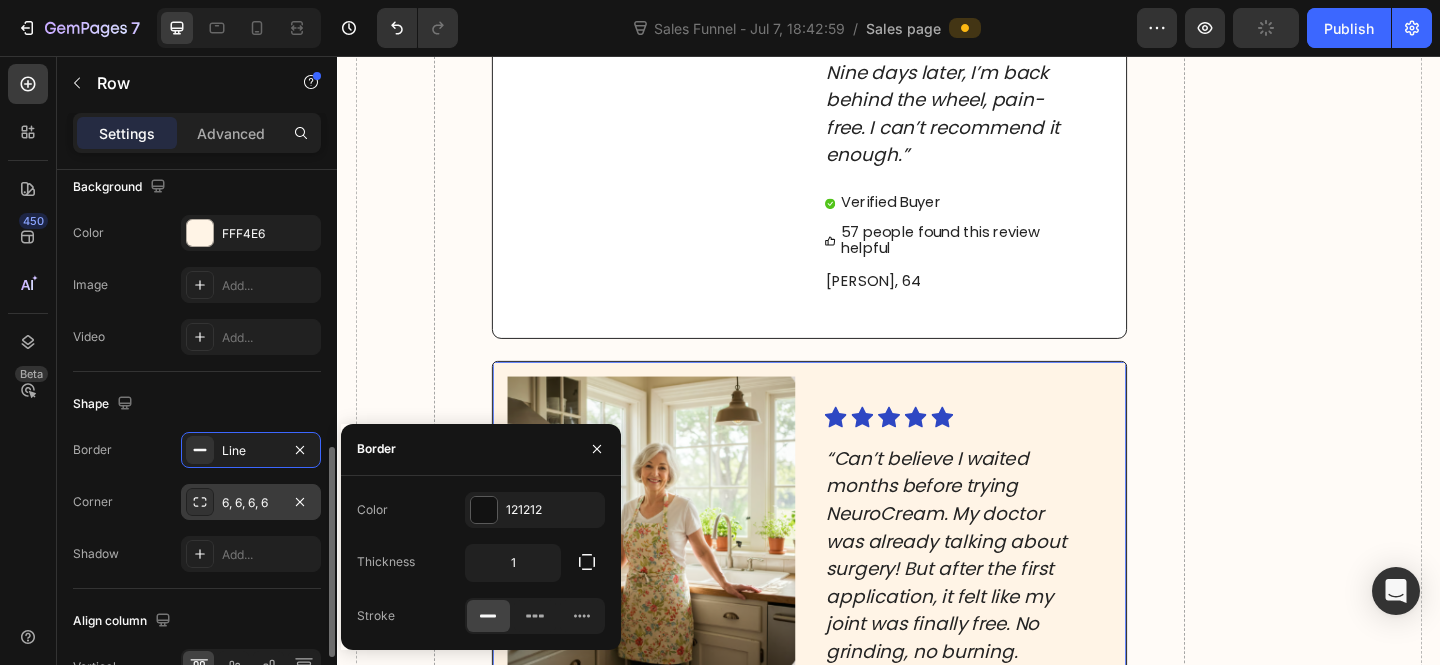 click on "6, 6, 6, 6" at bounding box center [251, 502] 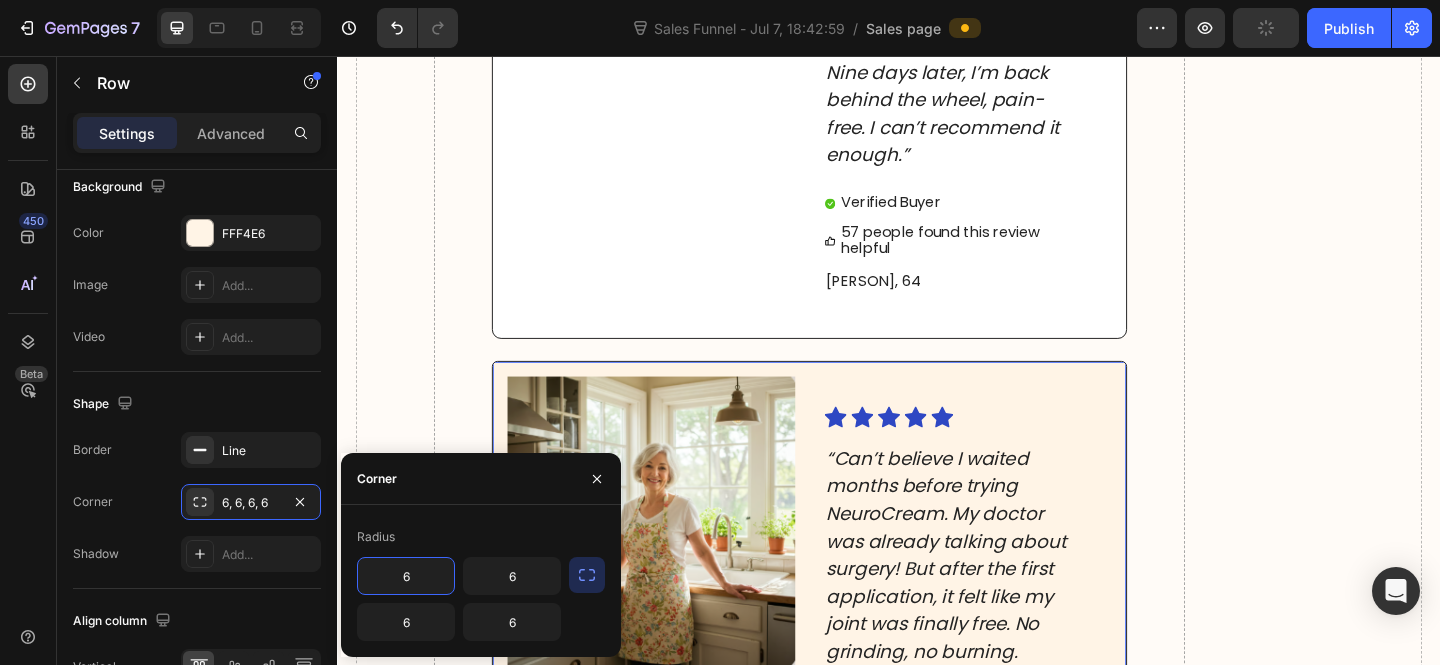 click on "6" at bounding box center (406, 576) 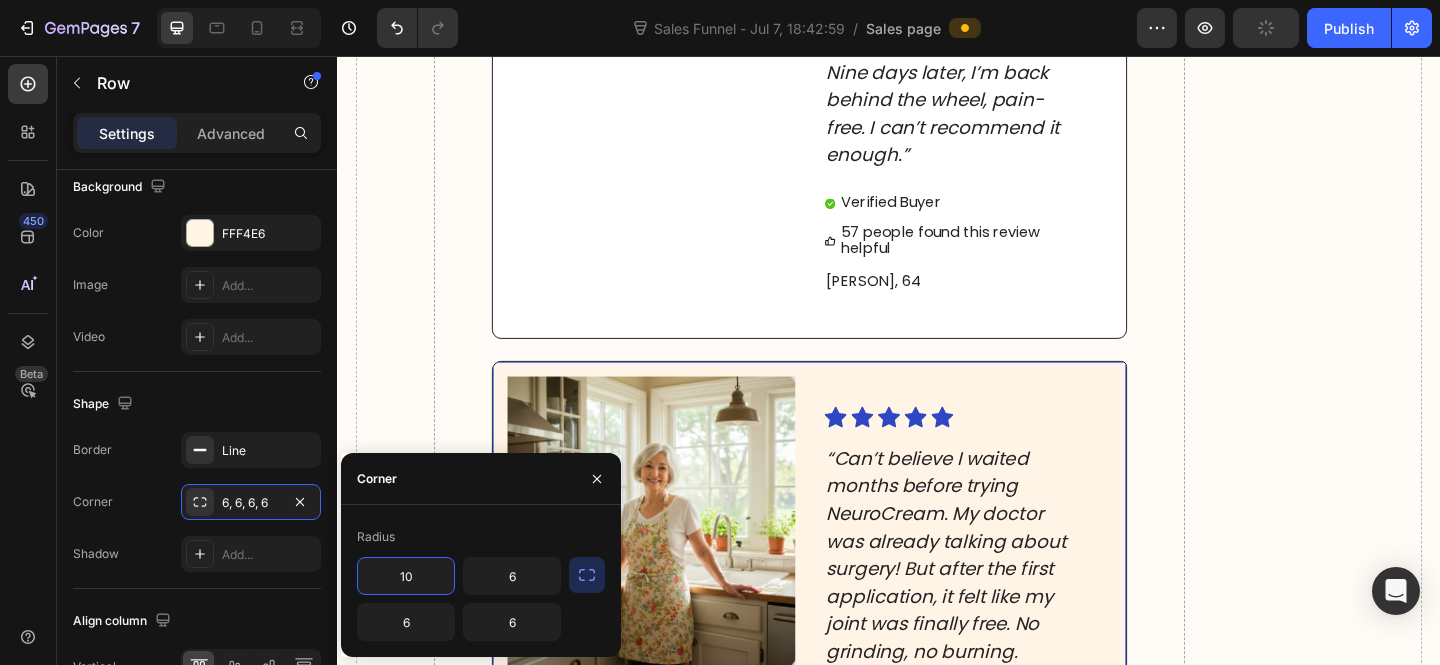 type on "10" 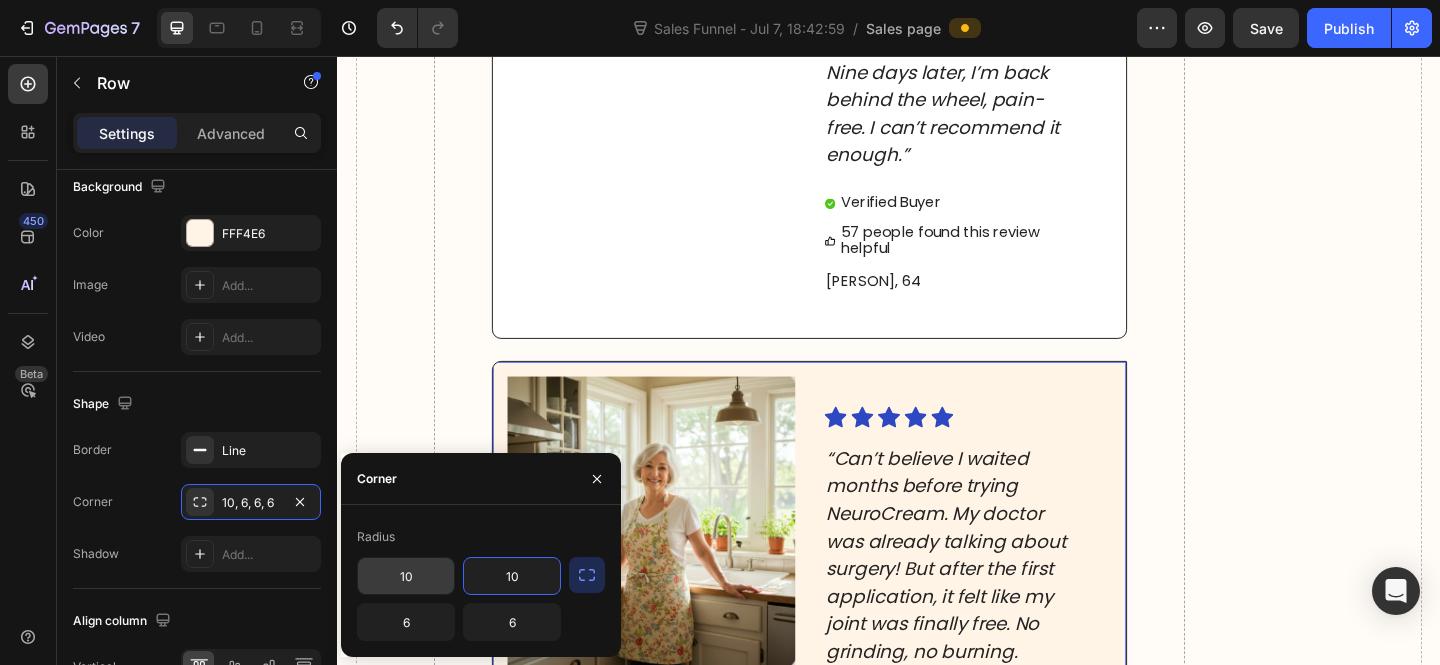 type on "10" 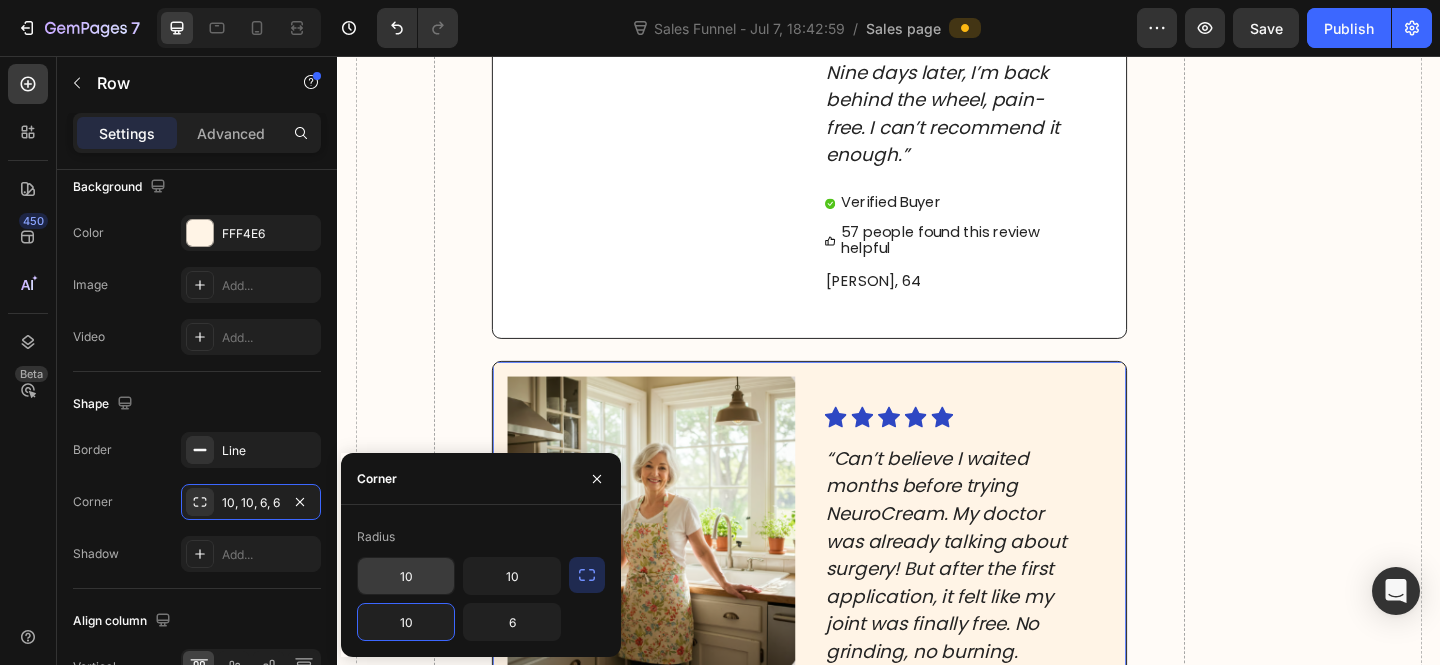 type on "10" 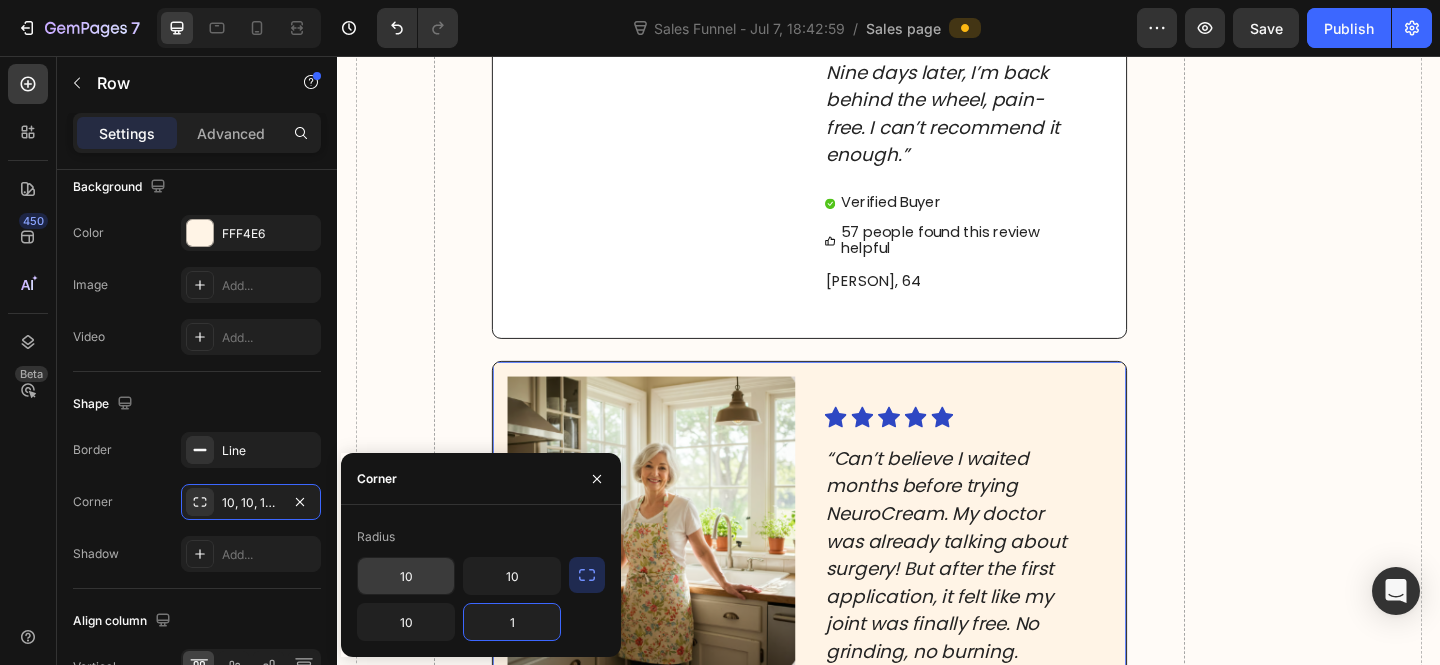 type on "10" 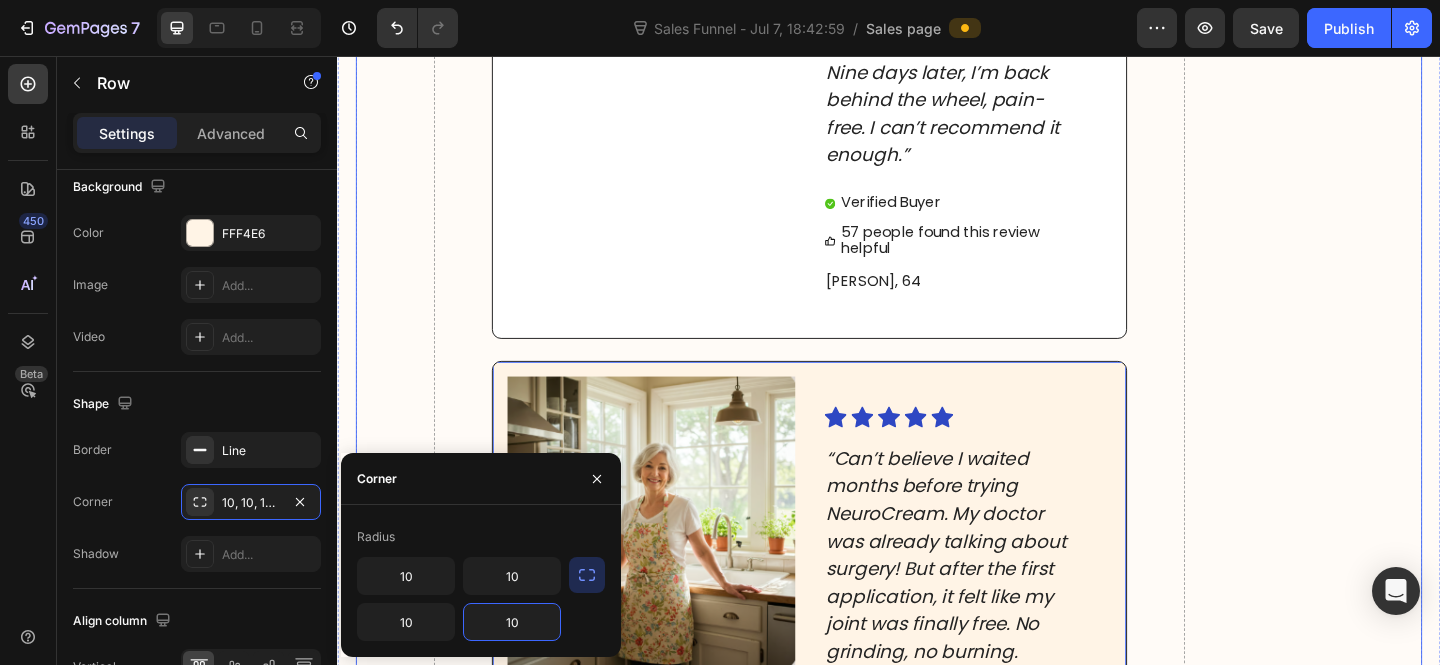 click on "What Users Are Saying About NeuroCream® Heading Image Image
Icon
Icon
Icon
Icon
Icon Icon List “I pulled my lower back lifting compost bags; the pain shot from my lower back down to my ankle. Painkillers, ice packs, heat pads. Nothing helped.   NeuroCream arrived three days later. After the first application... pure relief. I rubbed a small amount on before bed and woke up without the sharp pain. By day four, I was walking my dog again.   Now, I only use it if I’ve overdone it in the garden. Nine days later, I’m back behind the wheel, pain-free. I can’t recommend it enough.” Text Block
Verified Buyer Item List
57 people found this review helpful Item List [PERSON], 64 Text Block Row Image
Icon
Icon
Icon
Icon
Icon Icon List   Text Block
Verified Buyer Item List Item List" at bounding box center [850, 4704] 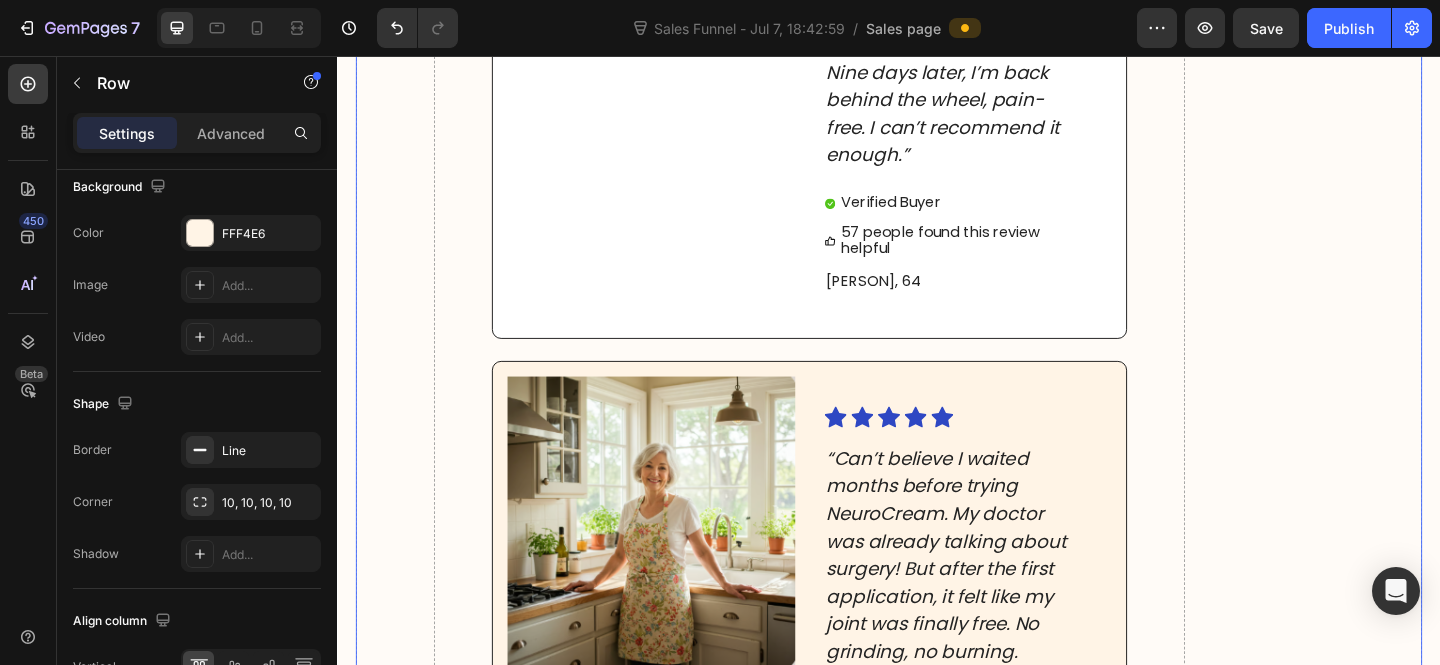click on "Image
Icon
Icon
Icon
Icon
Icon Icon List “Can’t believe I waited months before trying NeuroCream. My doctor was already talking about surgery! But after the first application, it felt like my joint was finally free. No grinding, no burning.   I usually limp off the bus after a shift at the local charity shop, but last week I worked three straight nine-hour days and still had the strength to take my grandson out. If hip or sciatica pain is stealing your evenings, this cream is a game-changer.” Text Block
Verified Buyer Item List
41 people found this review helpful Item List [PERSON], 62 Text Block Row" at bounding box center (850, 826) 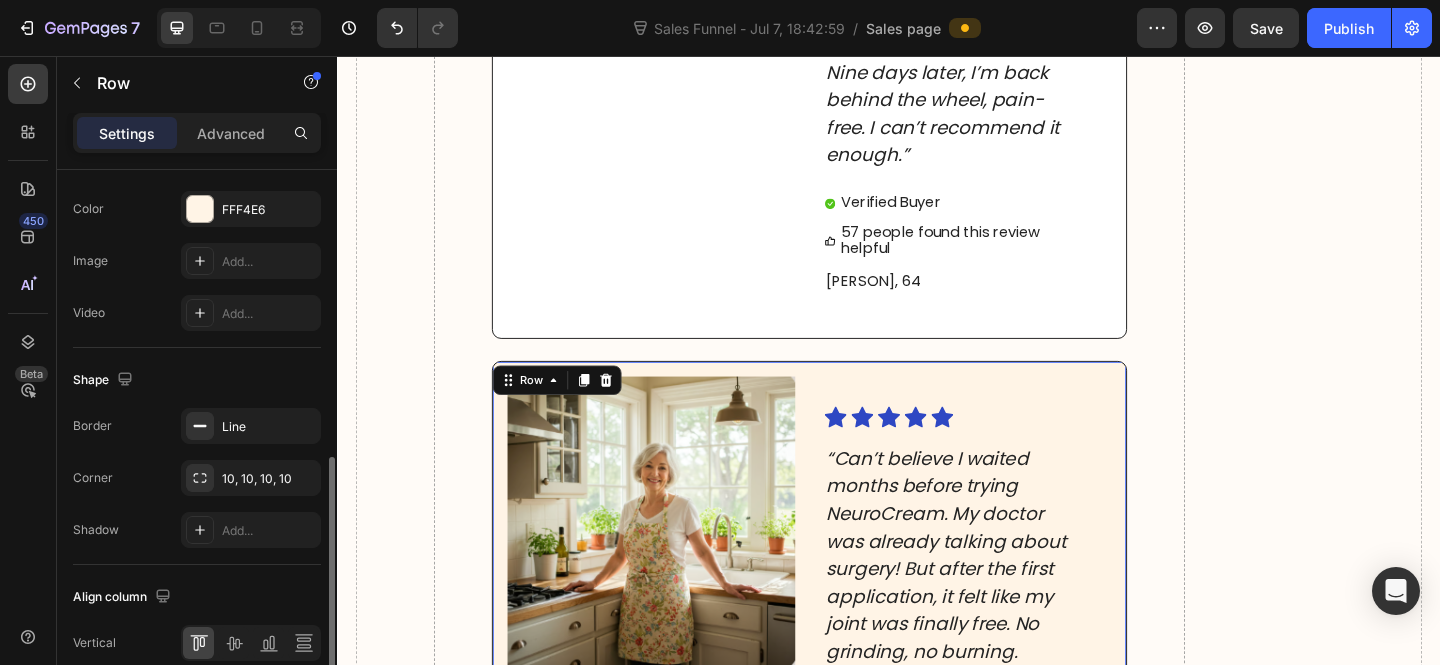scroll, scrollTop: 729, scrollLeft: 0, axis: vertical 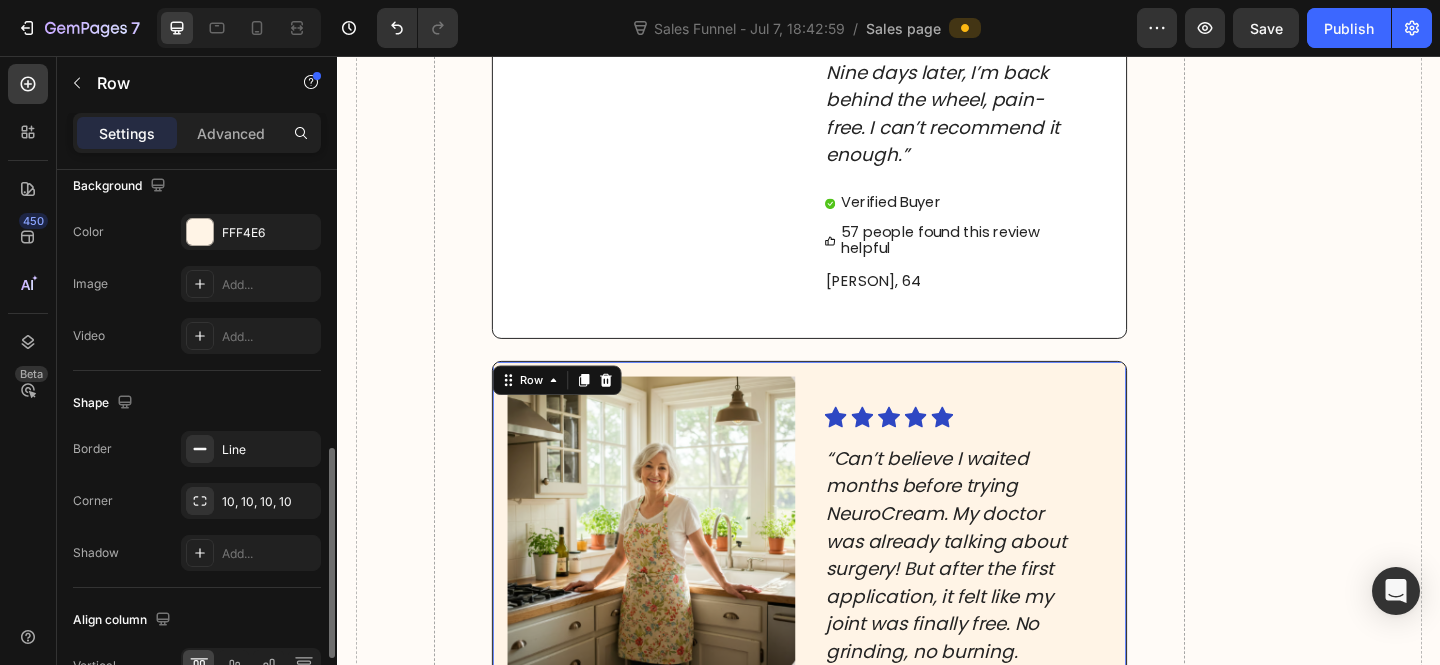 click on "The changes might be hidden by  the video. Color FFF4E6 Image Add... Video Add..." 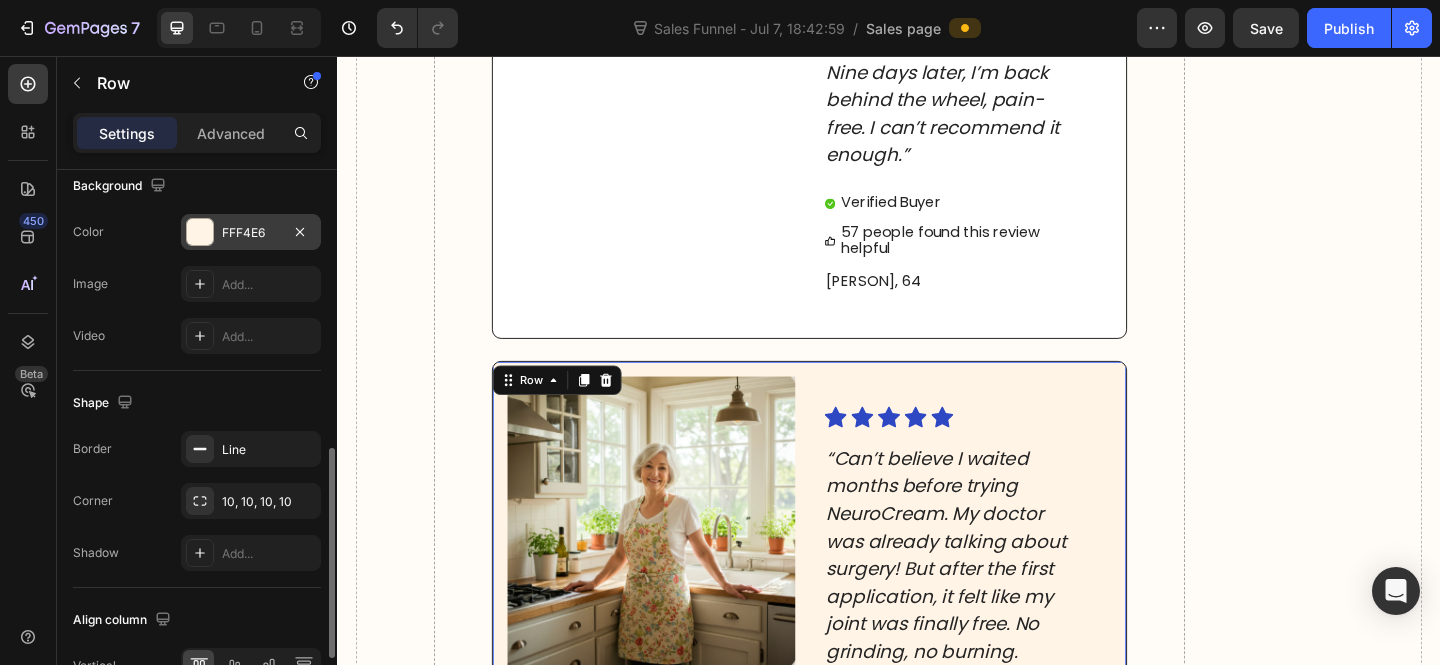 click on "FFF4E6" at bounding box center [251, 233] 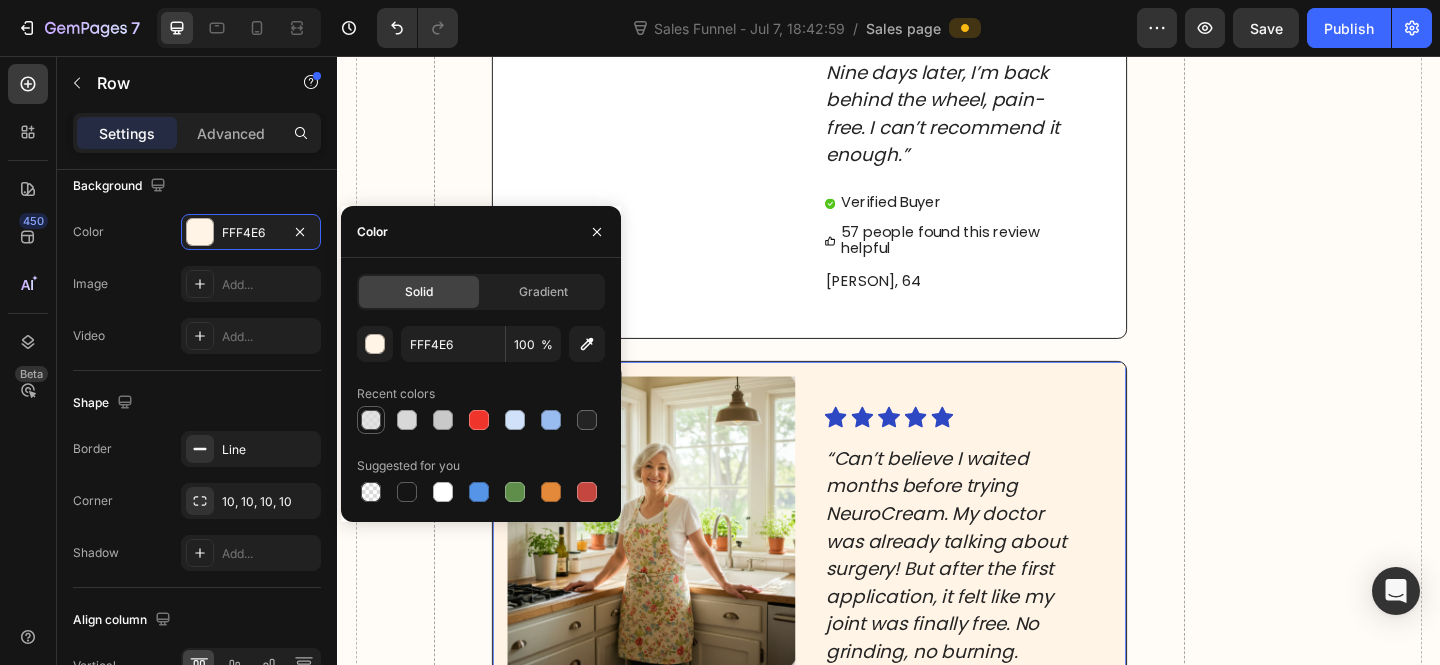 click at bounding box center (371, 420) 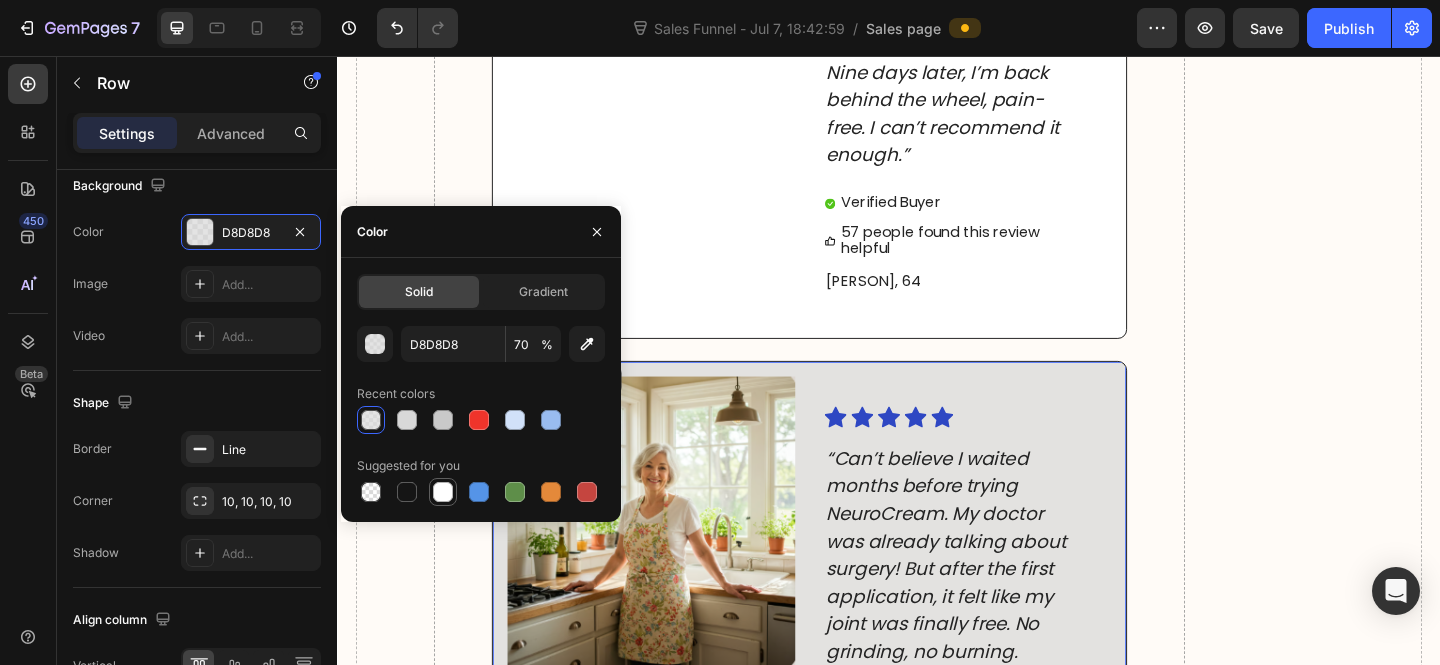 click at bounding box center (443, 492) 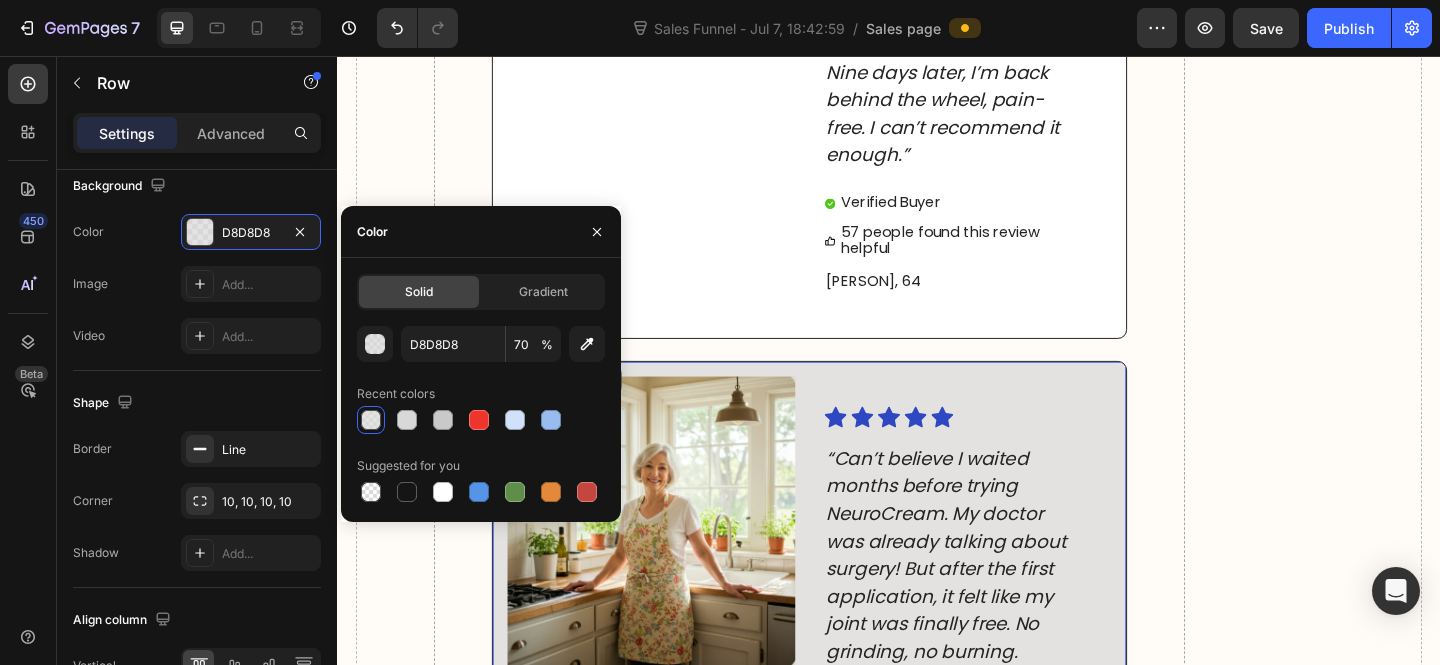 type on "FFFFFF" 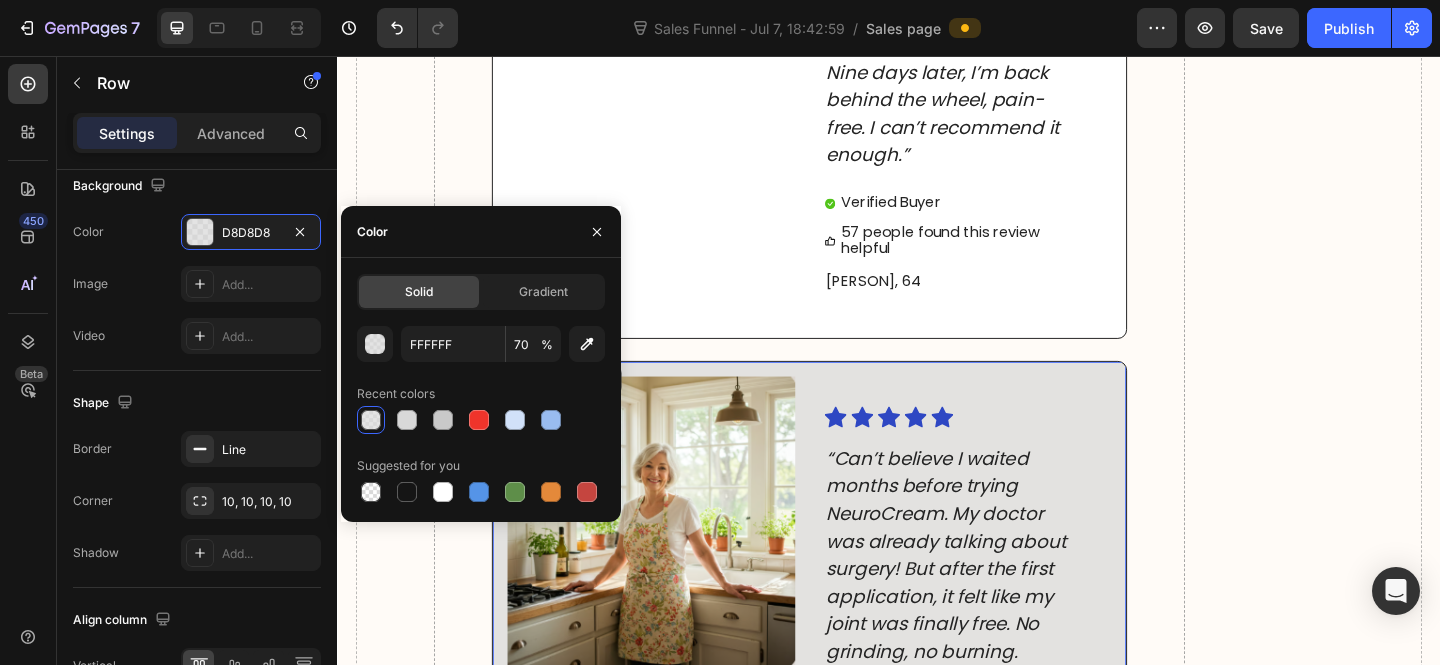 type on "100" 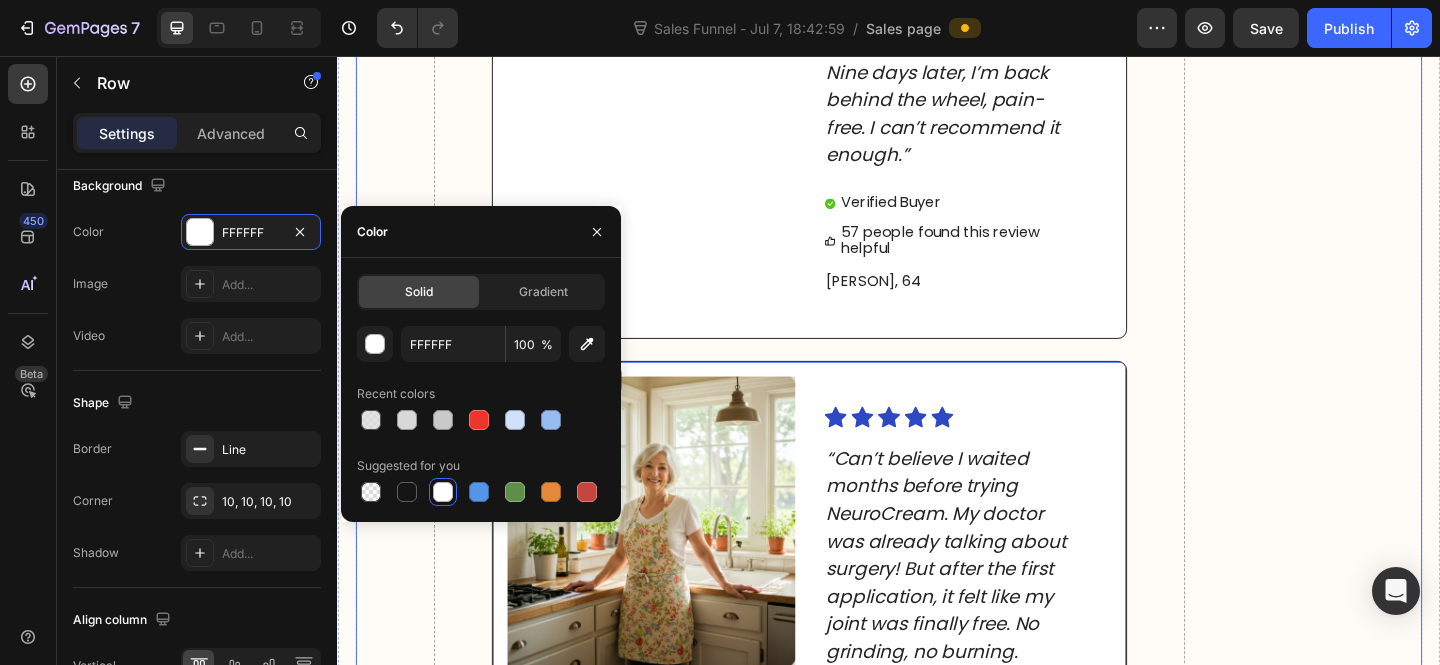click on "What Users Are Saying About NeuroCream® Heading Image Image
Icon
Icon
Icon
Icon
Icon Icon List “I pulled my lower back lifting compost bags; the pain shot from my lower back down to my ankle. Painkillers, ice packs, heat pads. Nothing helped.   NeuroCream arrived three days later. After the first application... pure relief. I rubbed a small amount on before bed and woke up without the sharp pain. By day four, I was walking my dog again.   Now, I only use it if I’ve overdone it in the garden. Nine days later, I’m back behind the wheel, pain-free. I can’t recommend it enough.” Text Block
Verified Buyer Item List
57 people found this review helpful Item List [PERSON], 64 Text Block Row Image
Icon
Icon
Icon
Icon
Icon Icon List   Text Block
Verified Buyer Item List Item List" at bounding box center [850, 4704] 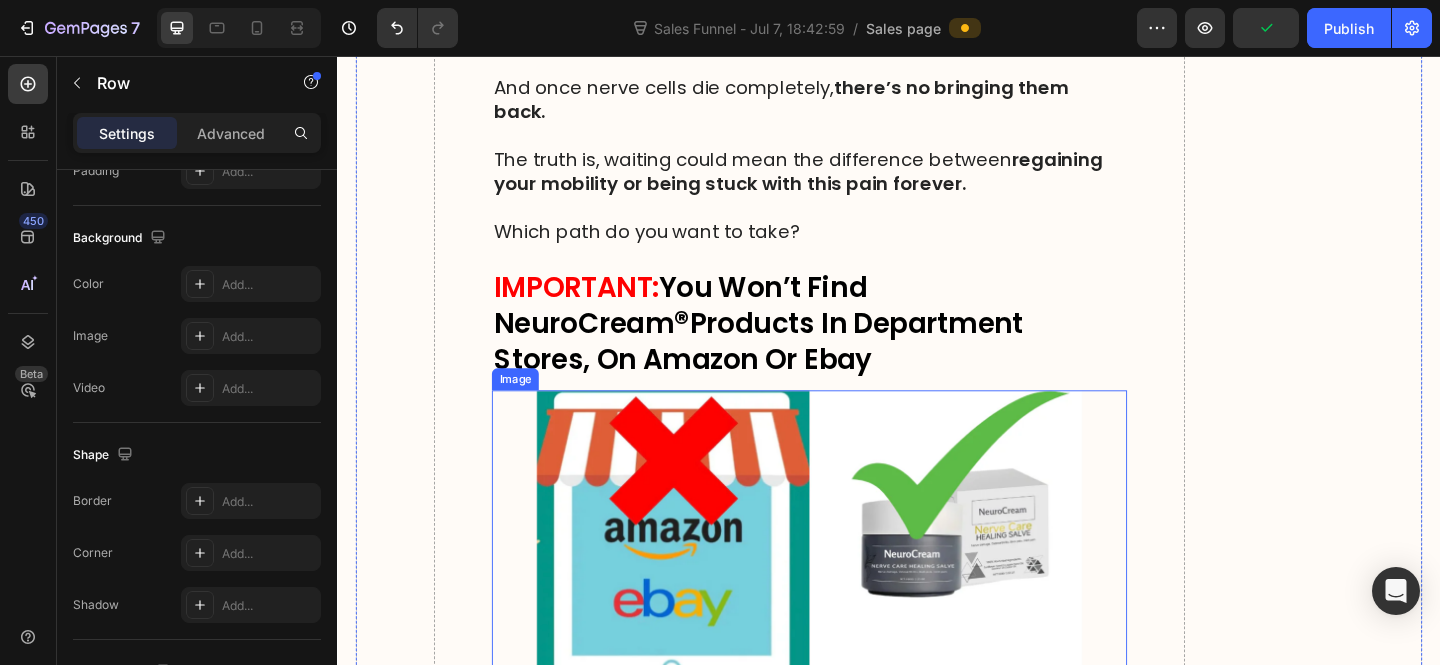 scroll, scrollTop: 18563, scrollLeft: 0, axis: vertical 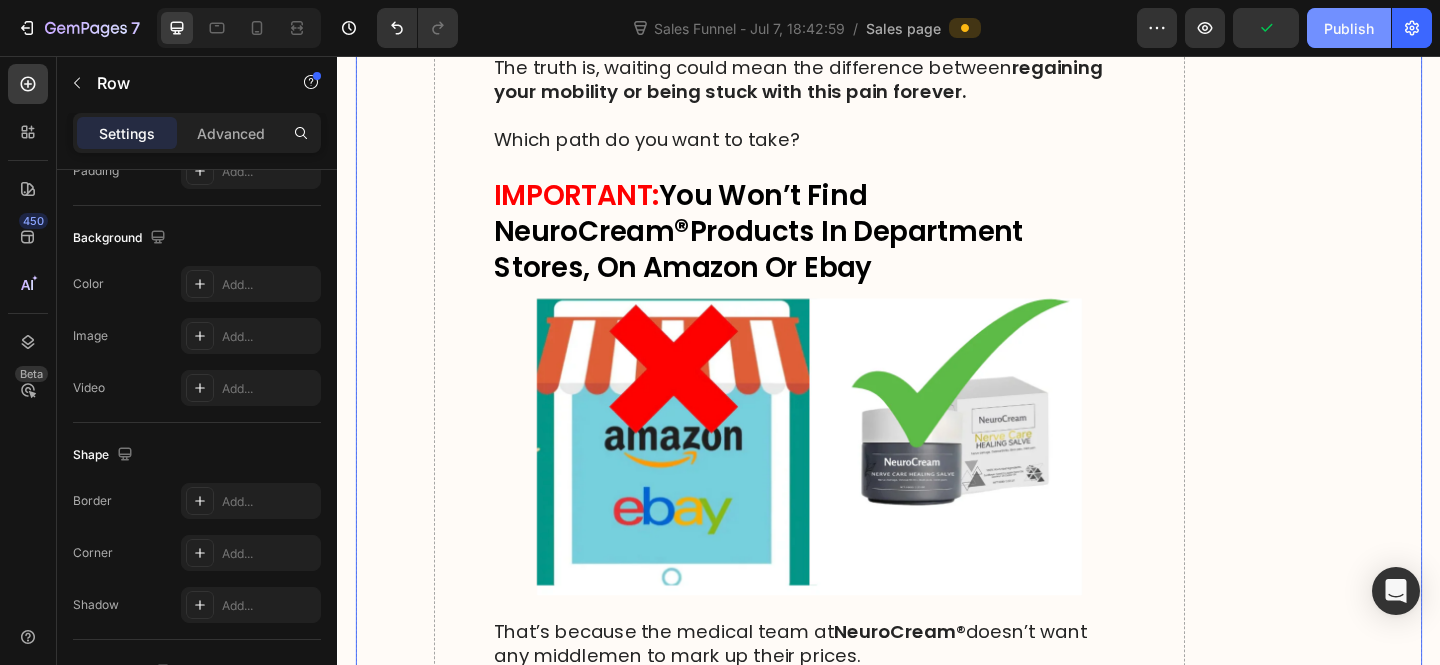 click on "Publish" 